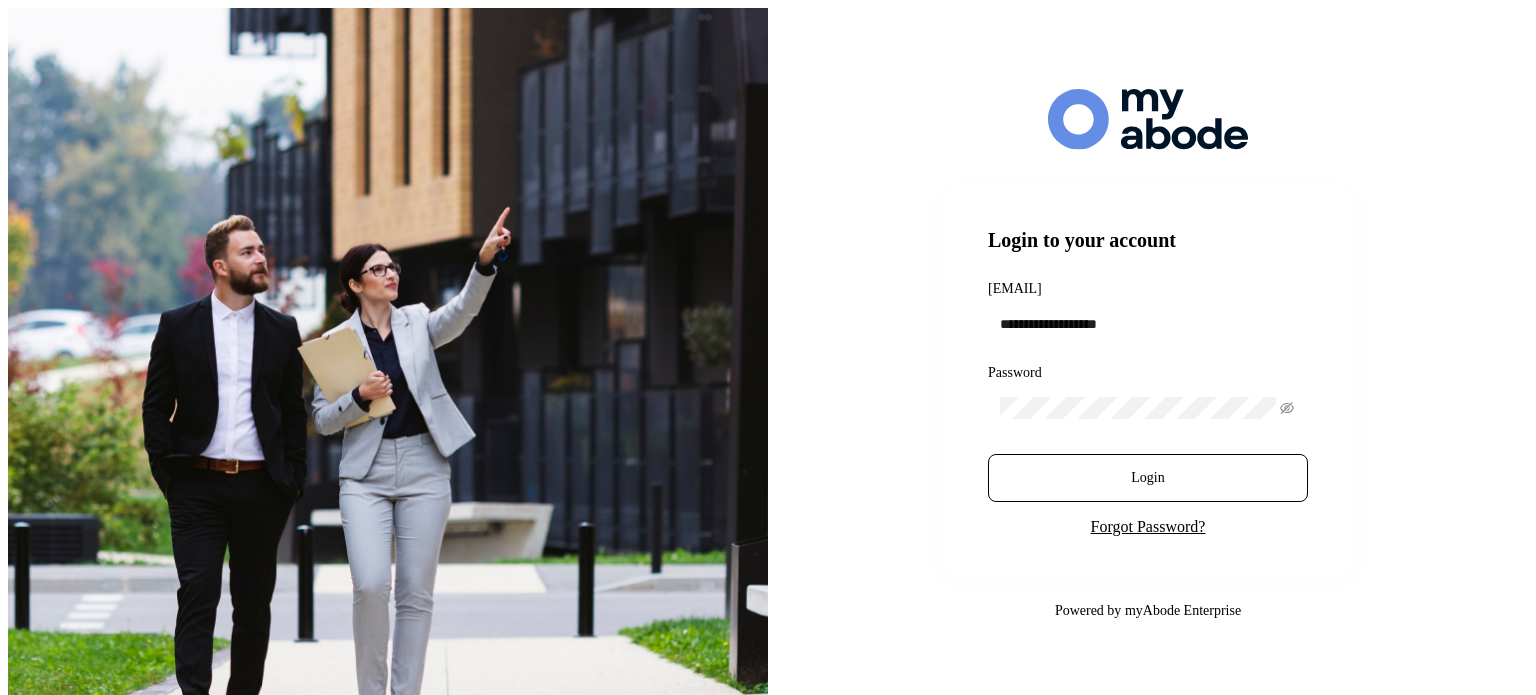 scroll, scrollTop: 0, scrollLeft: 0, axis: both 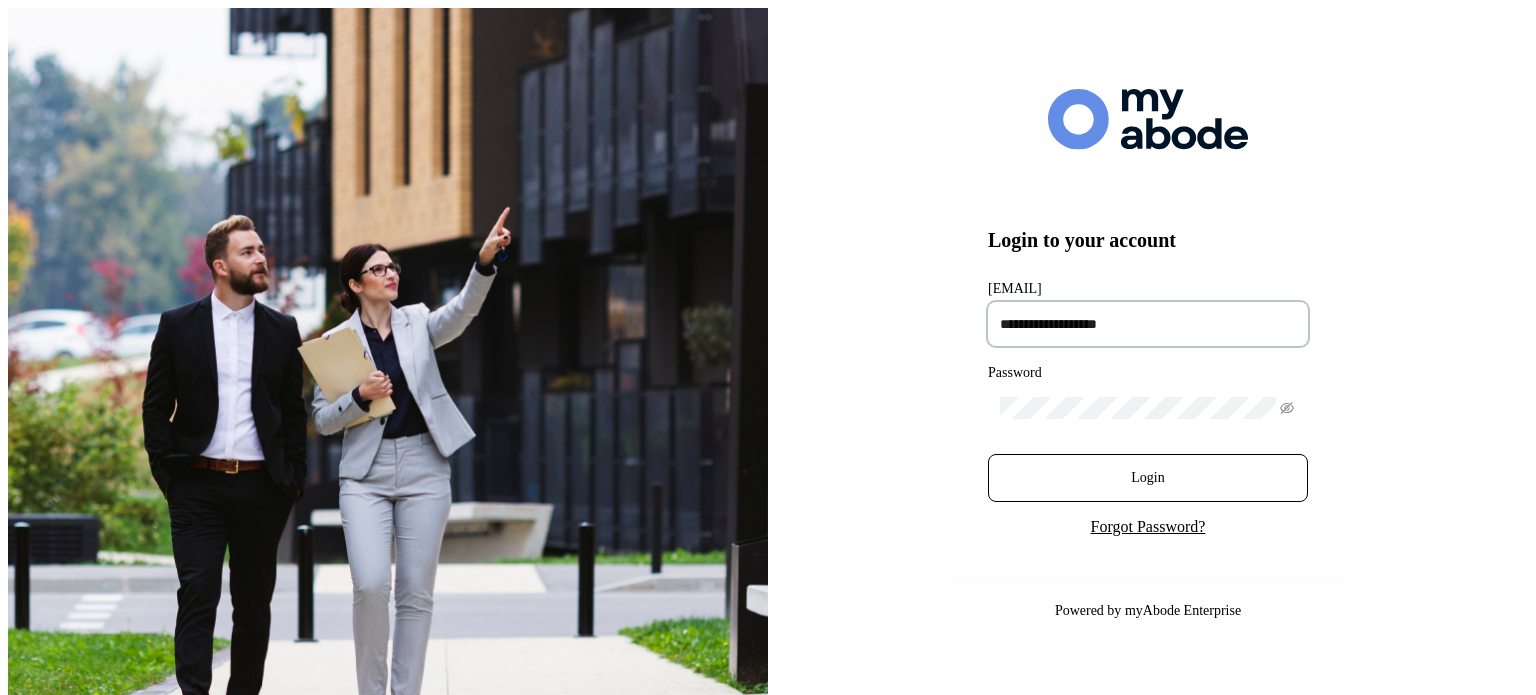 click at bounding box center (1148, 324) 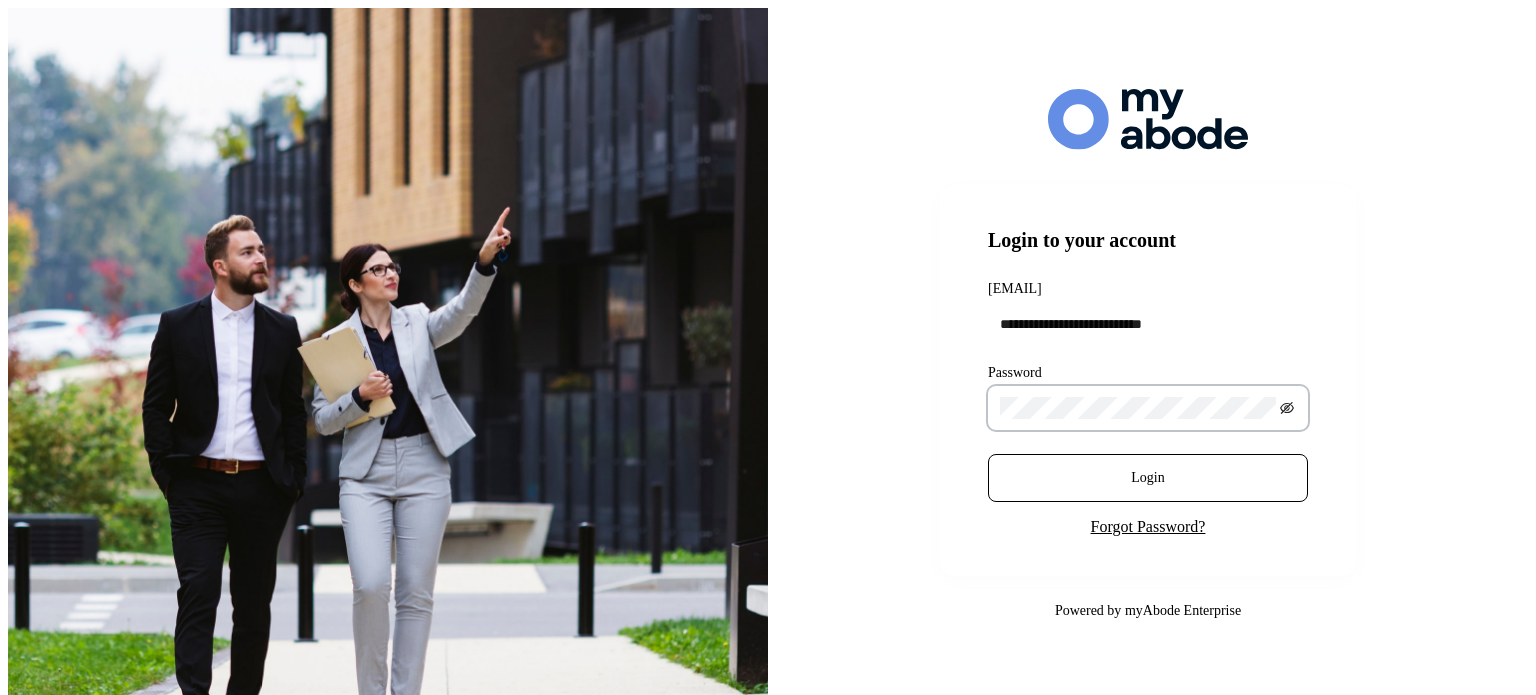 click at bounding box center (1287, 408) 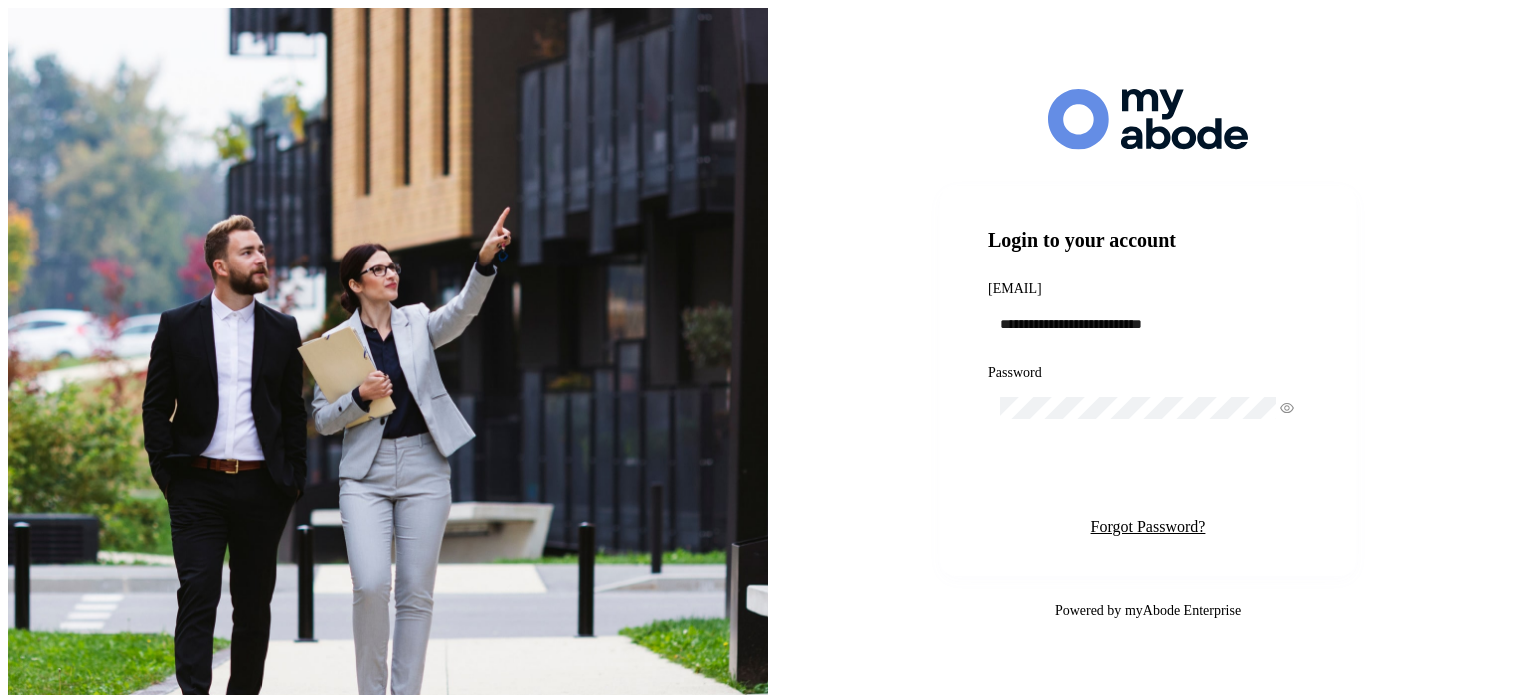 click on "Login" at bounding box center (1148, 478) 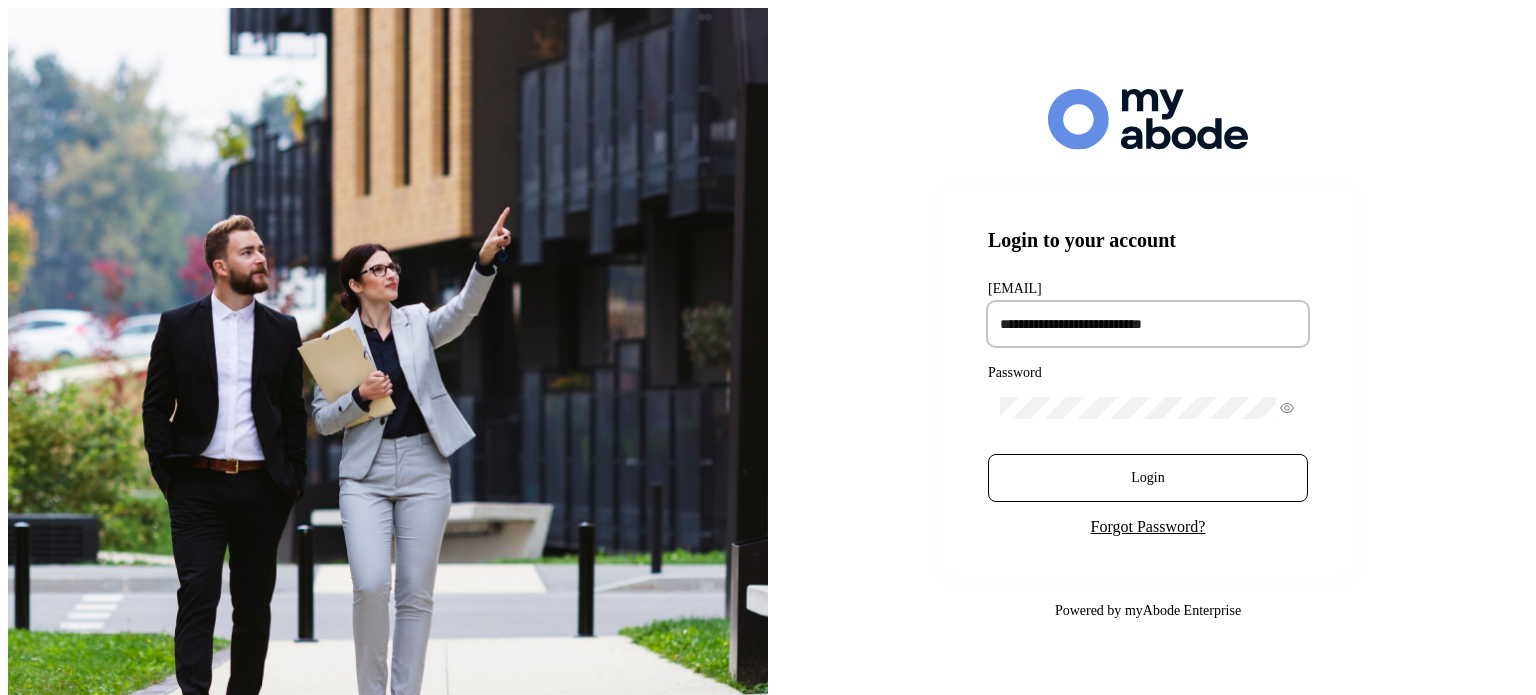 click on "**********" at bounding box center (1148, 324) 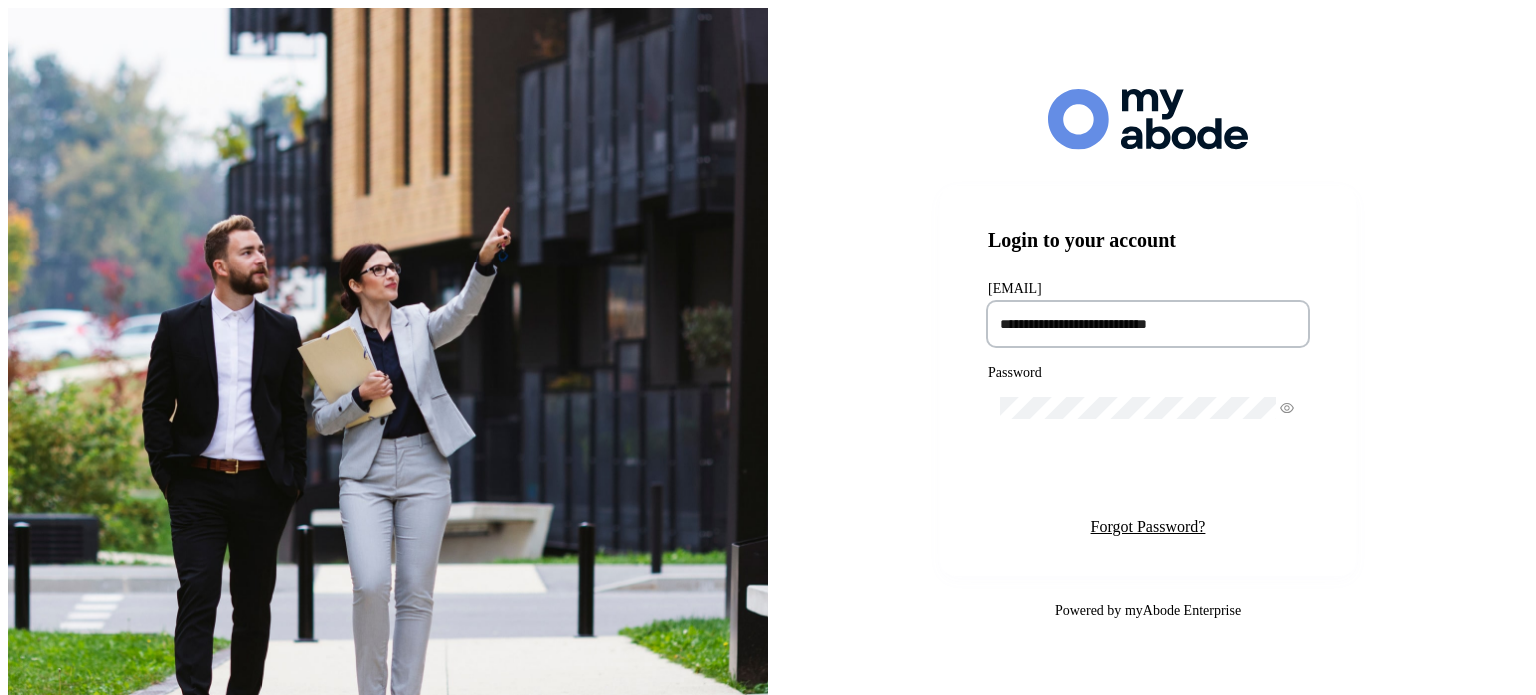 type on "**********" 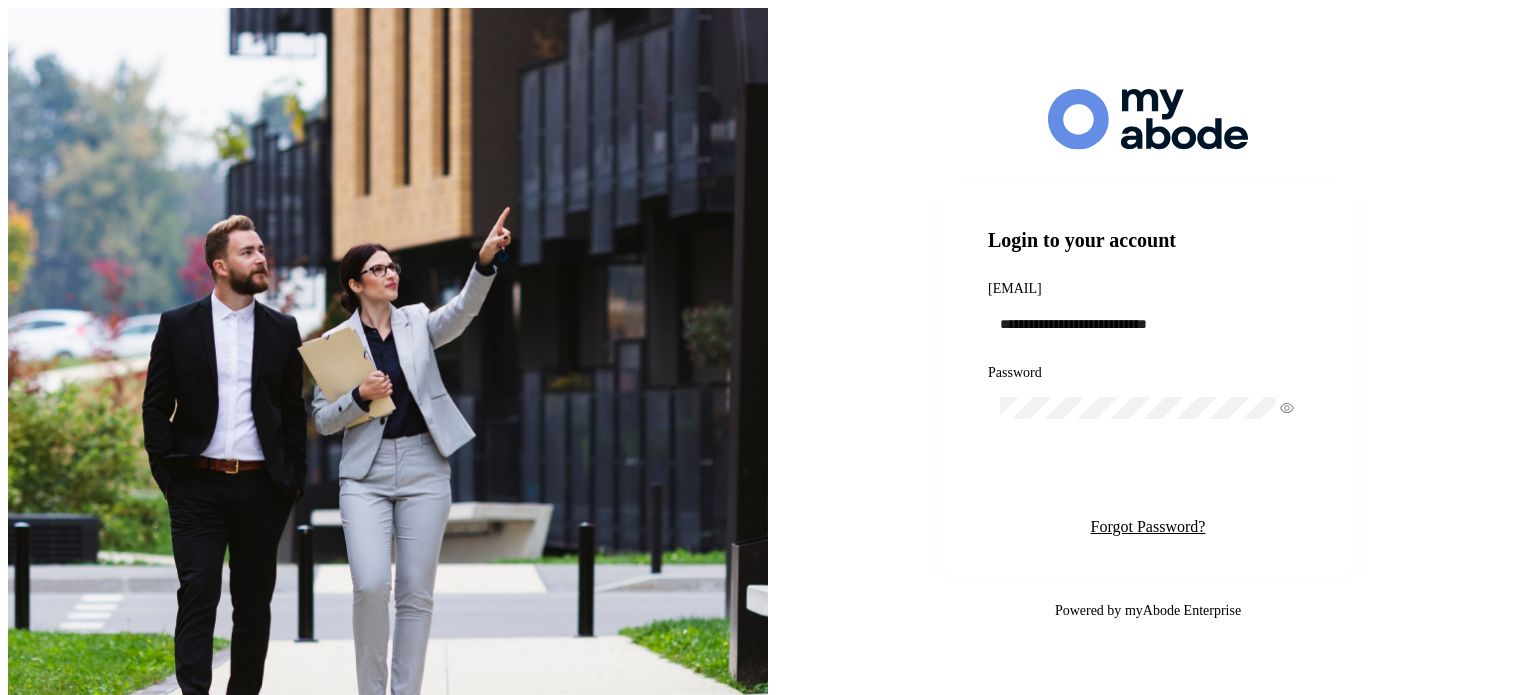 click on "Login" at bounding box center [1148, 478] 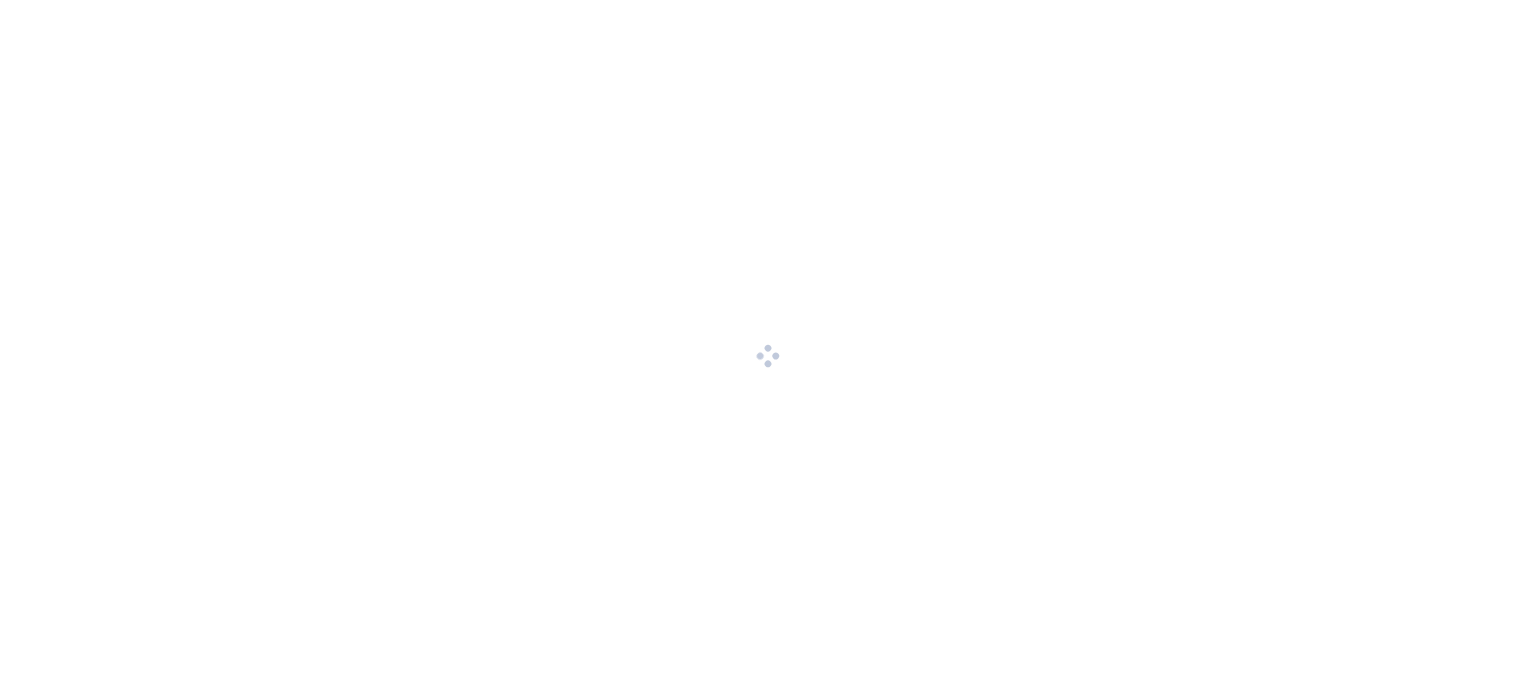 scroll, scrollTop: 0, scrollLeft: 0, axis: both 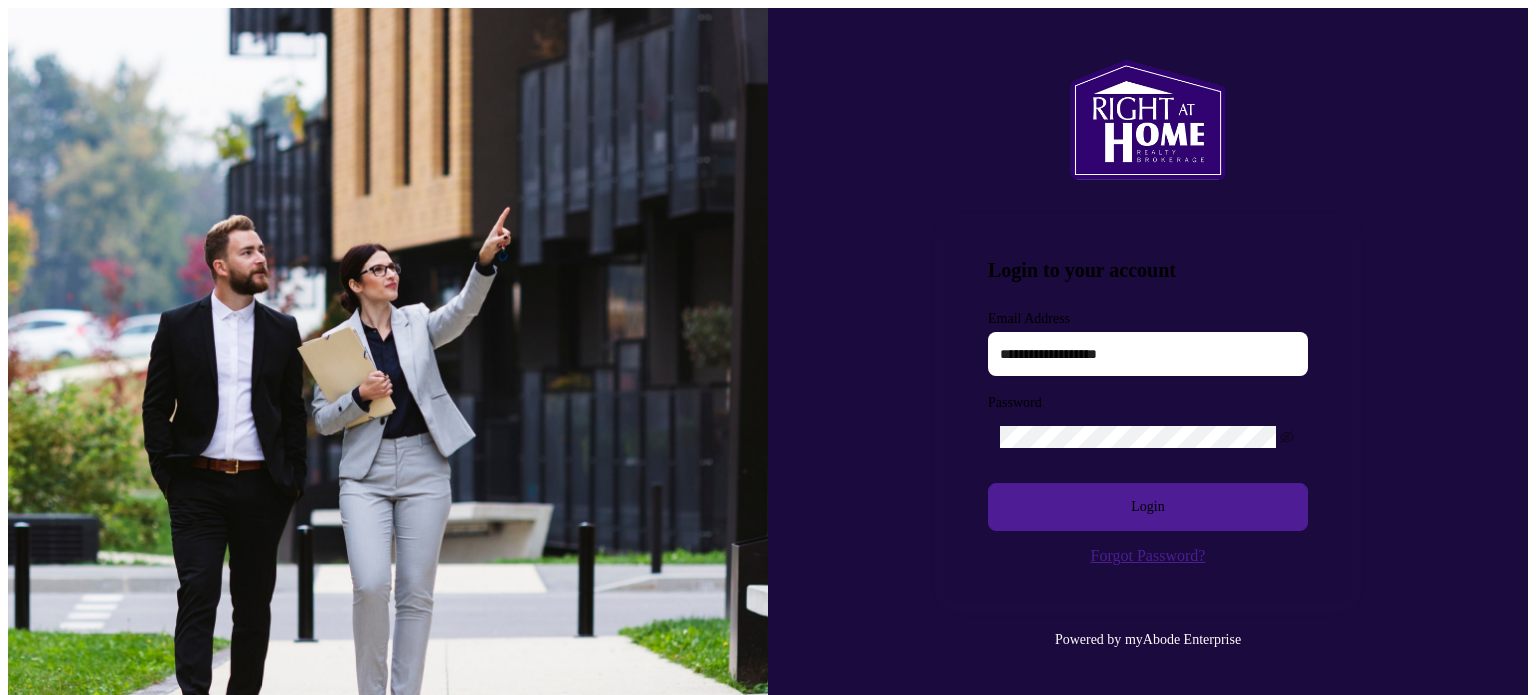 click at bounding box center [1148, 354] 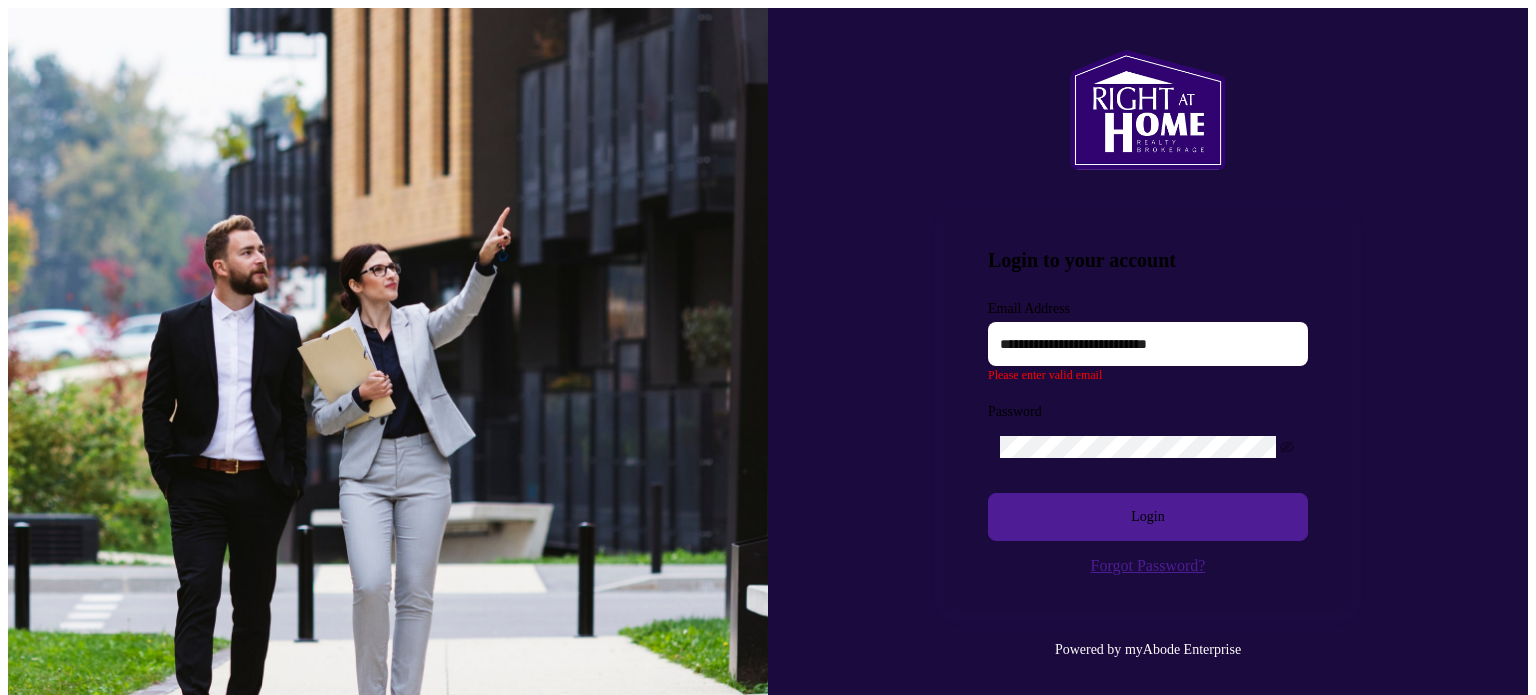 click on "**********" at bounding box center [1148, 344] 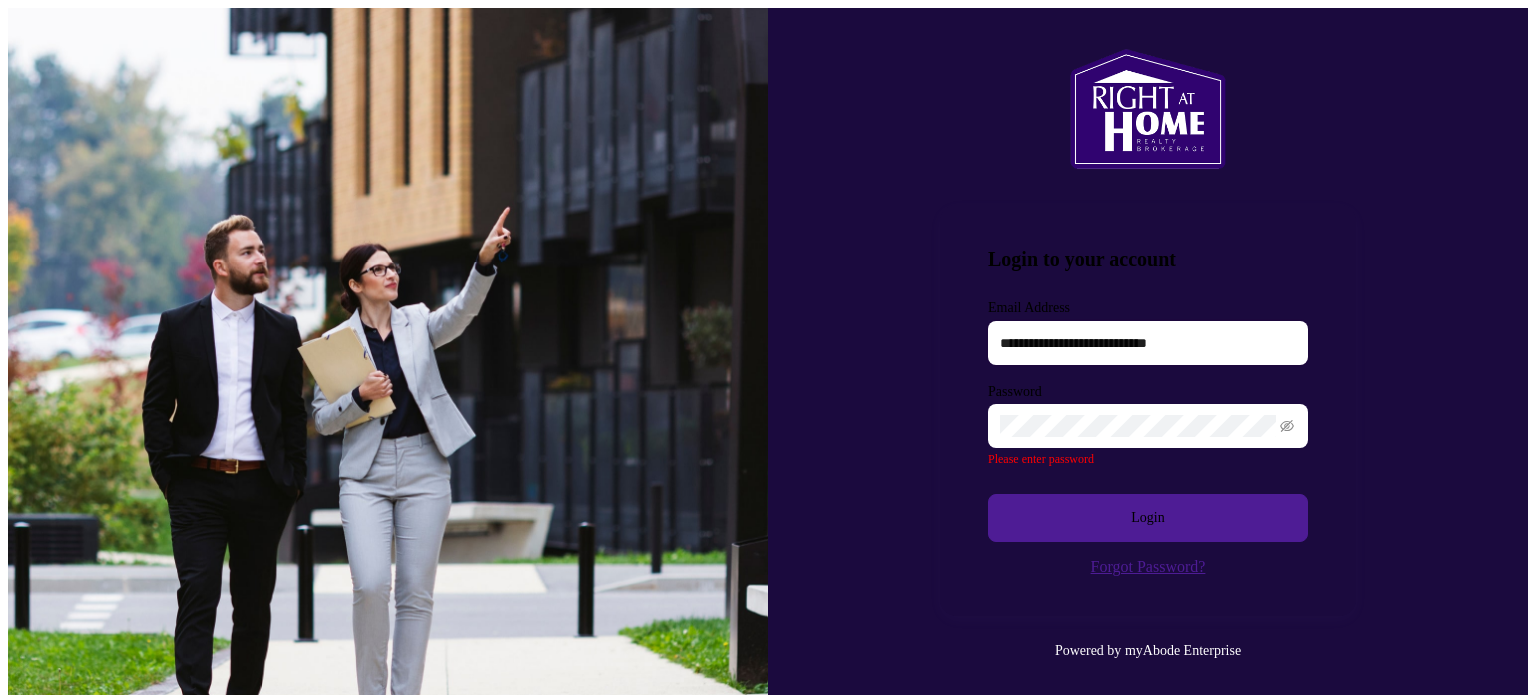 type on "**********" 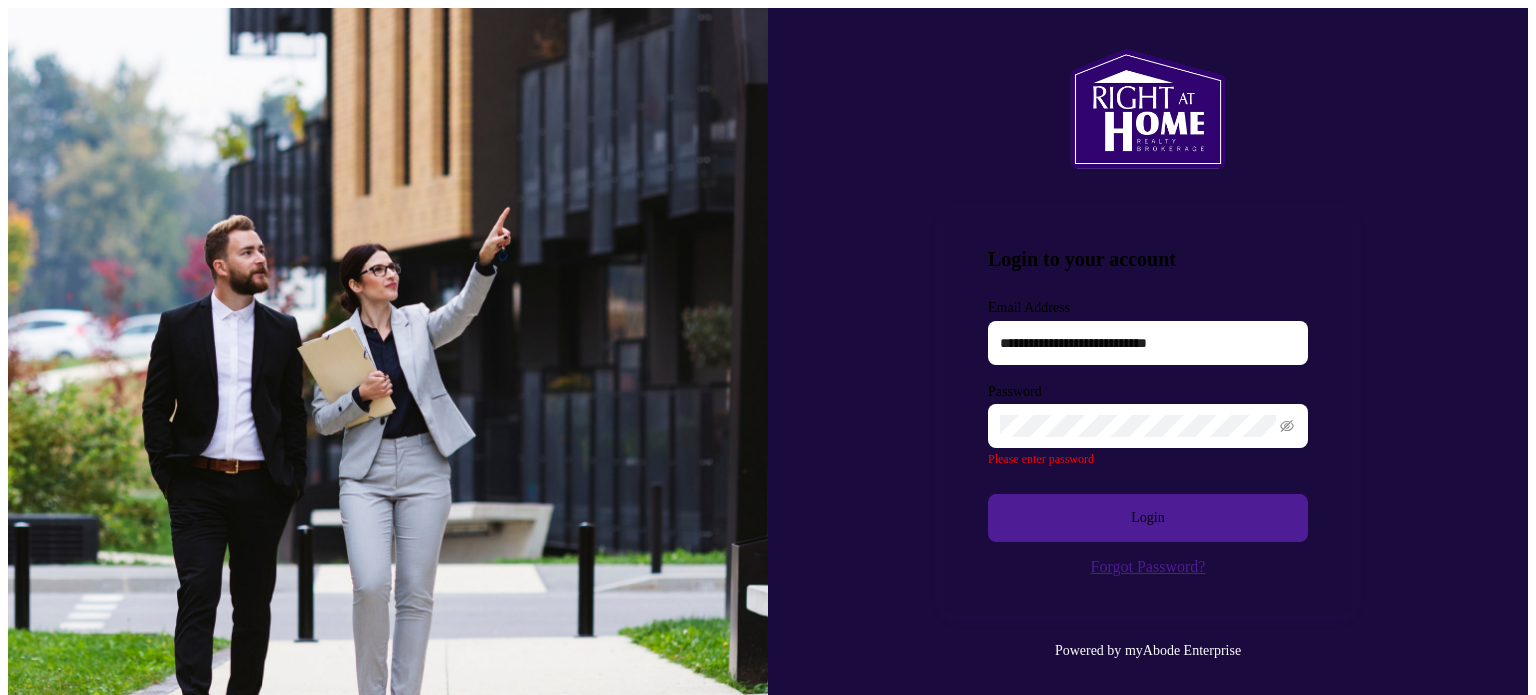 click at bounding box center (1148, 426) 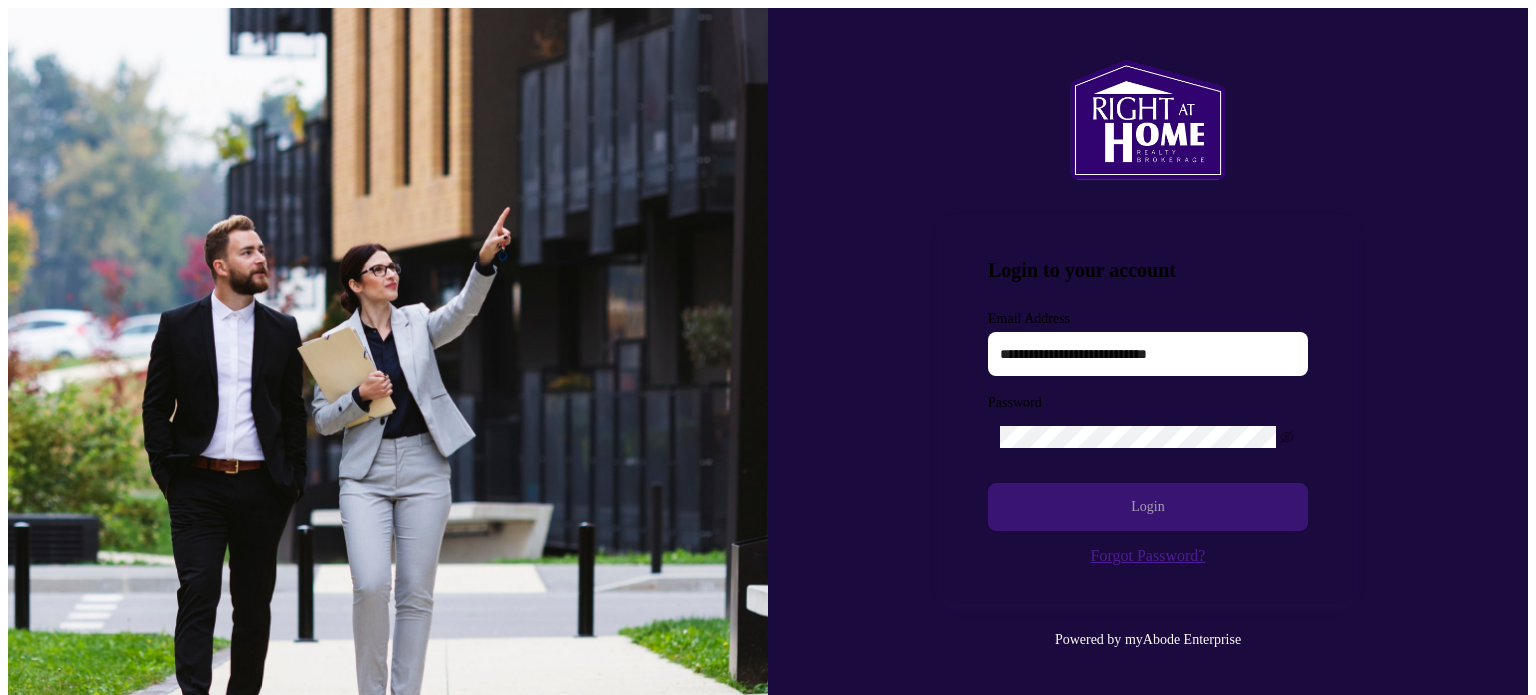 click on "Login" at bounding box center [1148, 507] 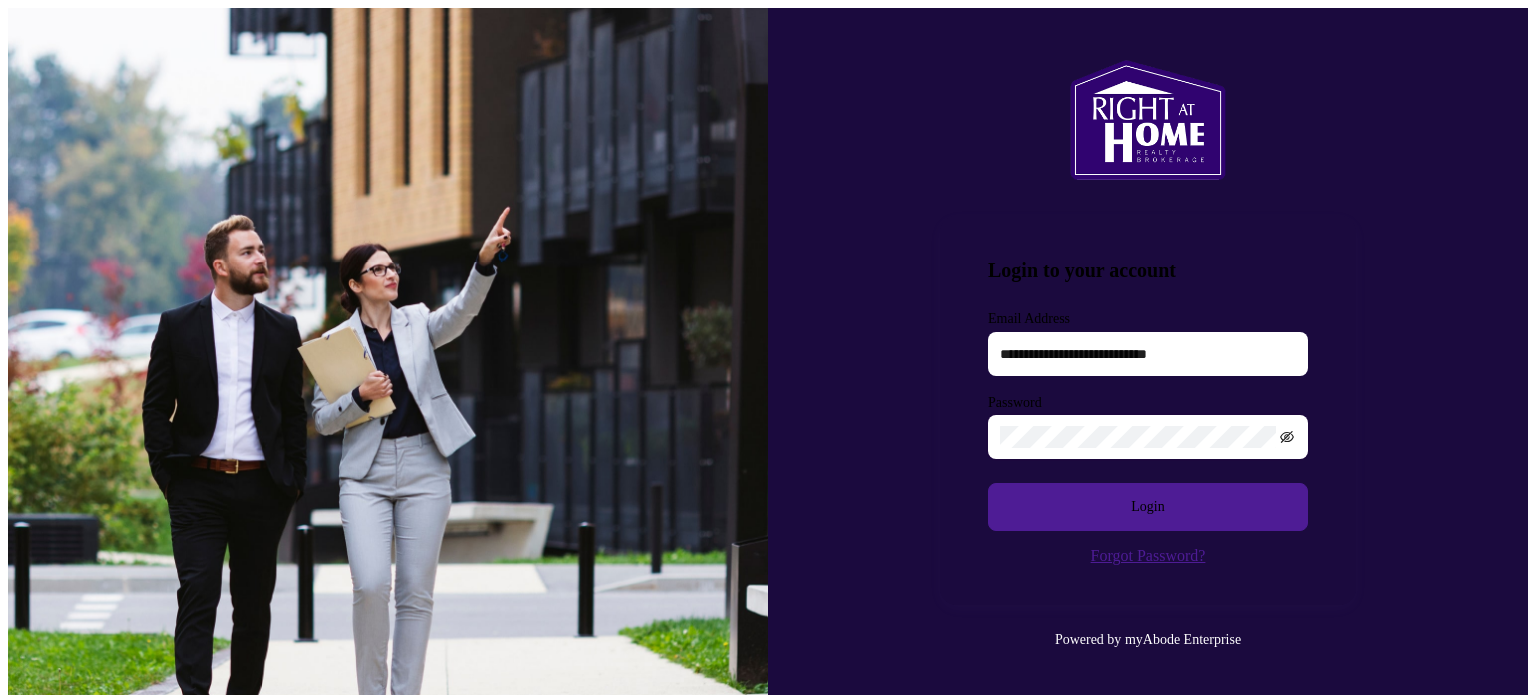 click at bounding box center [1148, 437] 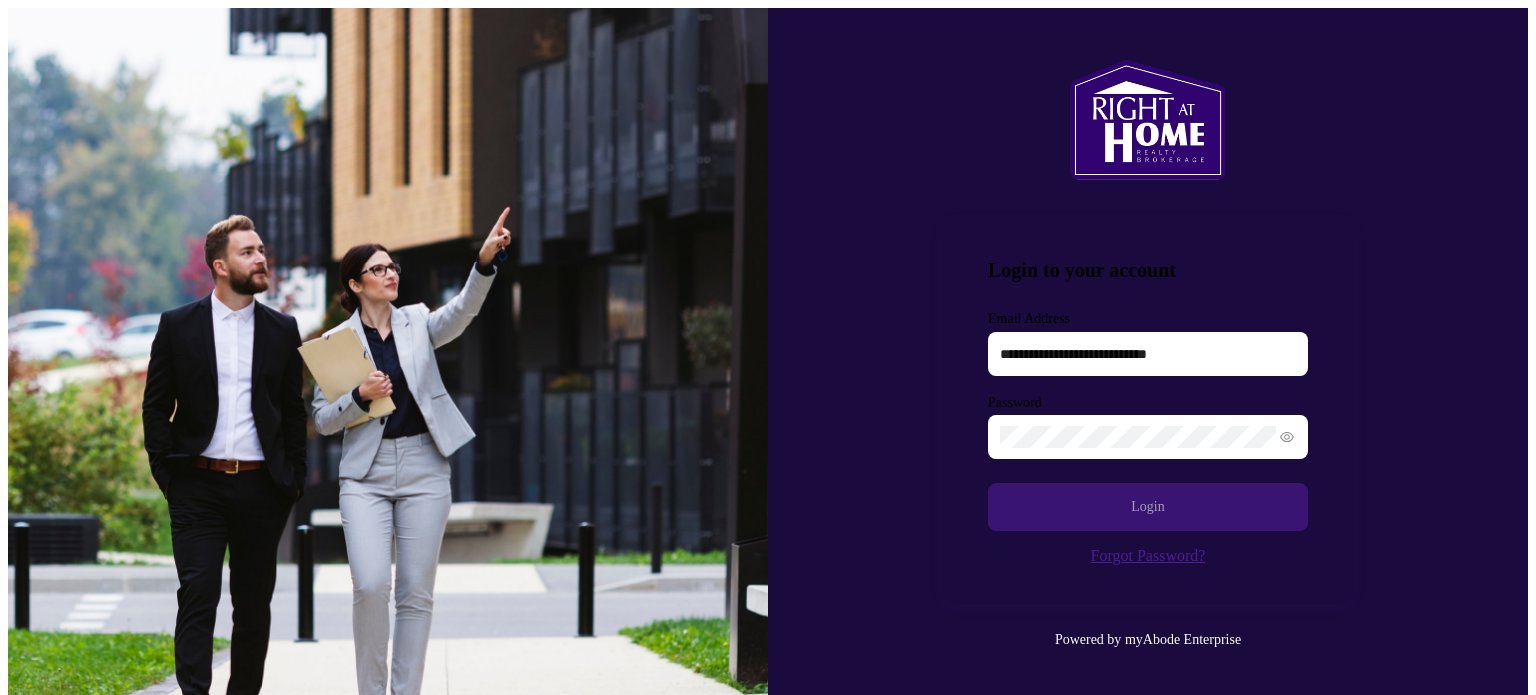 click on "Login" at bounding box center (1148, 507) 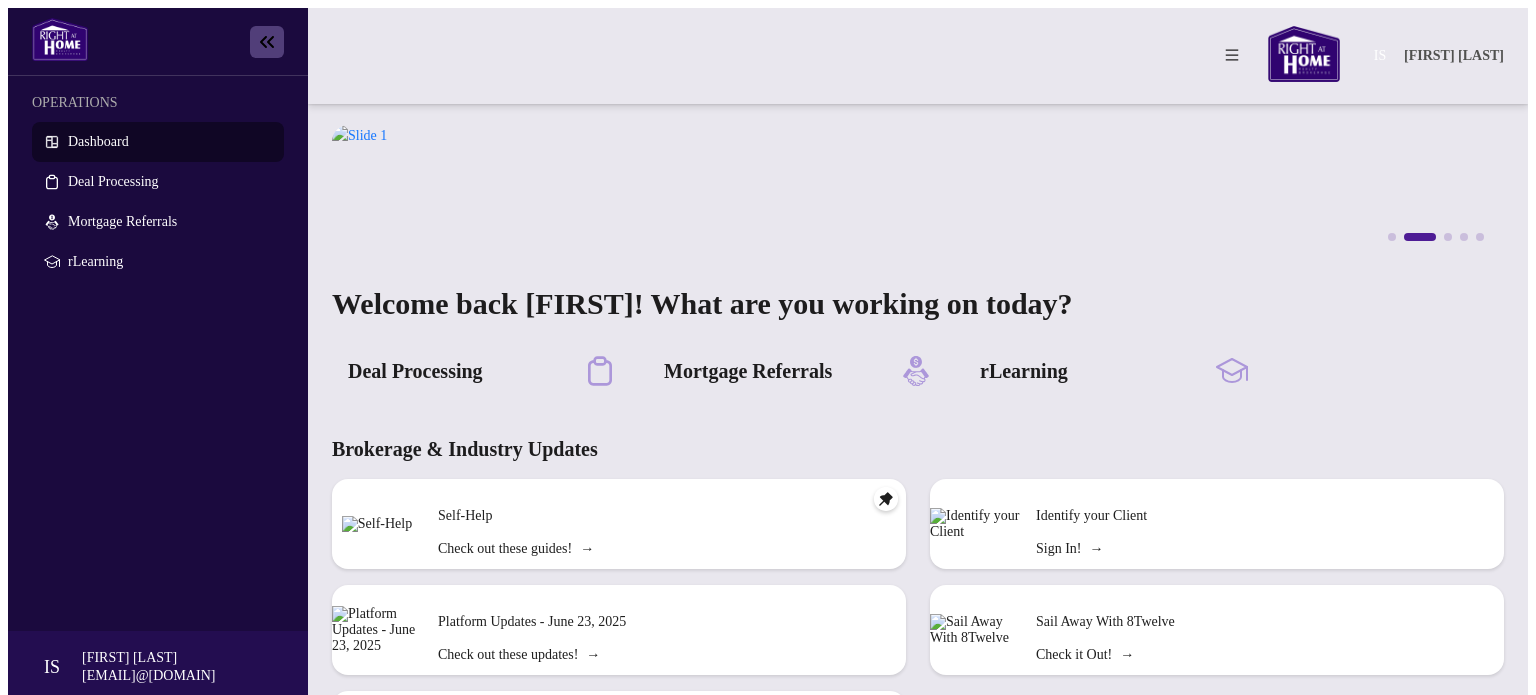 scroll, scrollTop: 0, scrollLeft: 0, axis: both 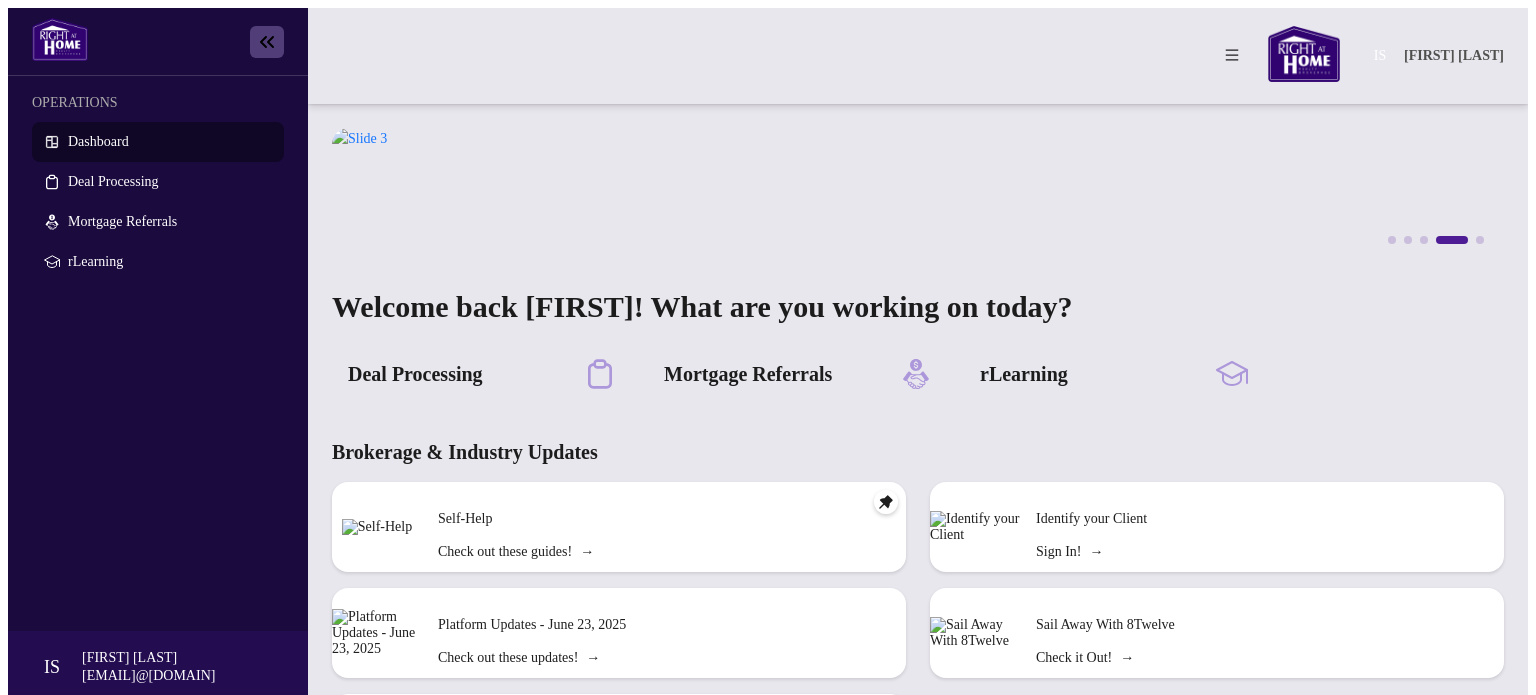 click on "Dashboard" at bounding box center [98, 141] 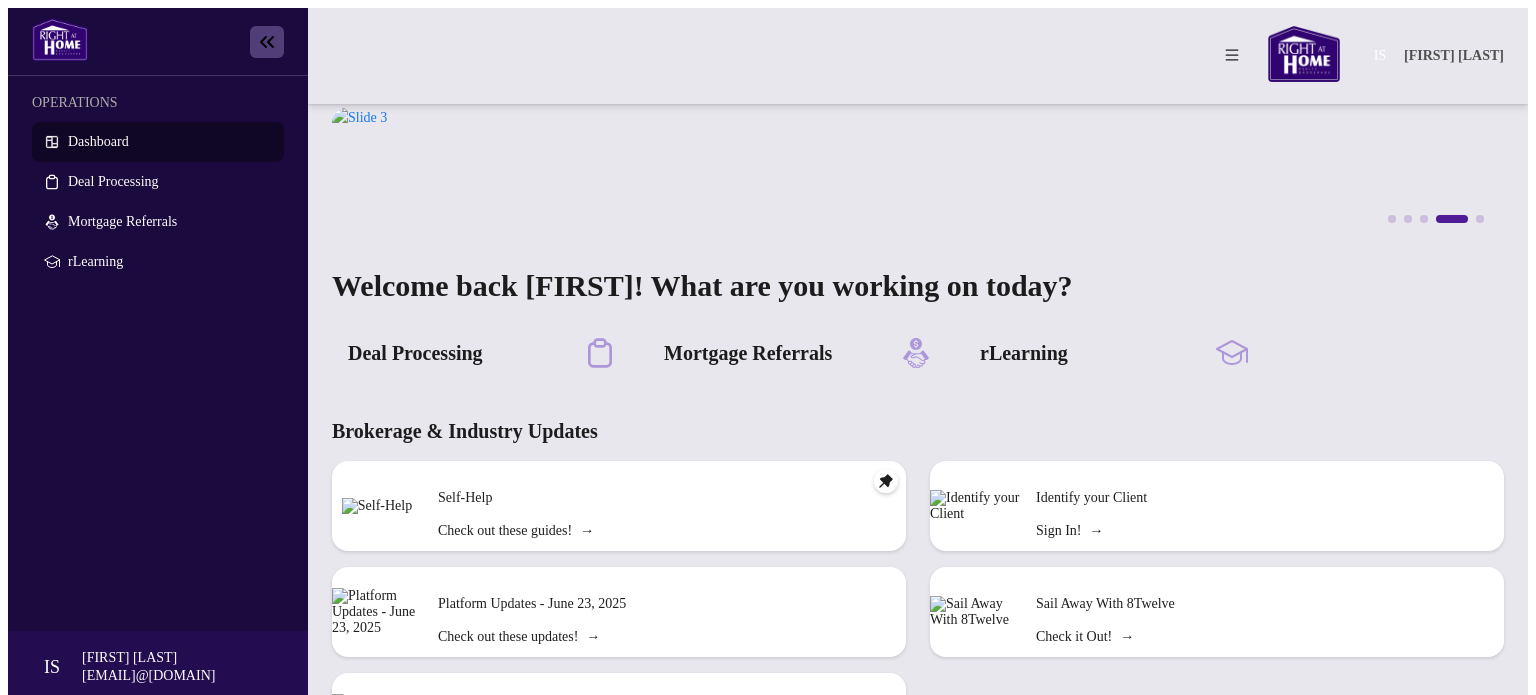 scroll, scrollTop: 0, scrollLeft: 0, axis: both 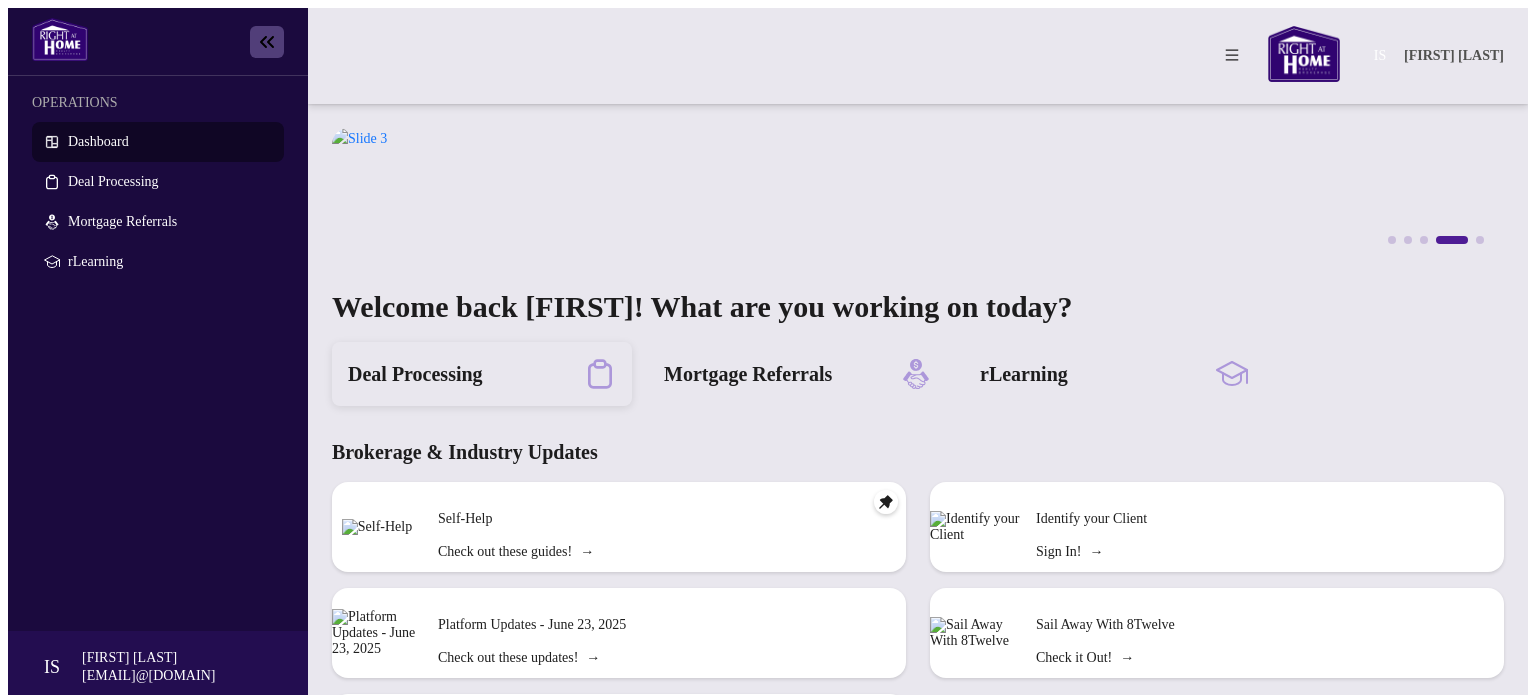 click at bounding box center (600, 373) 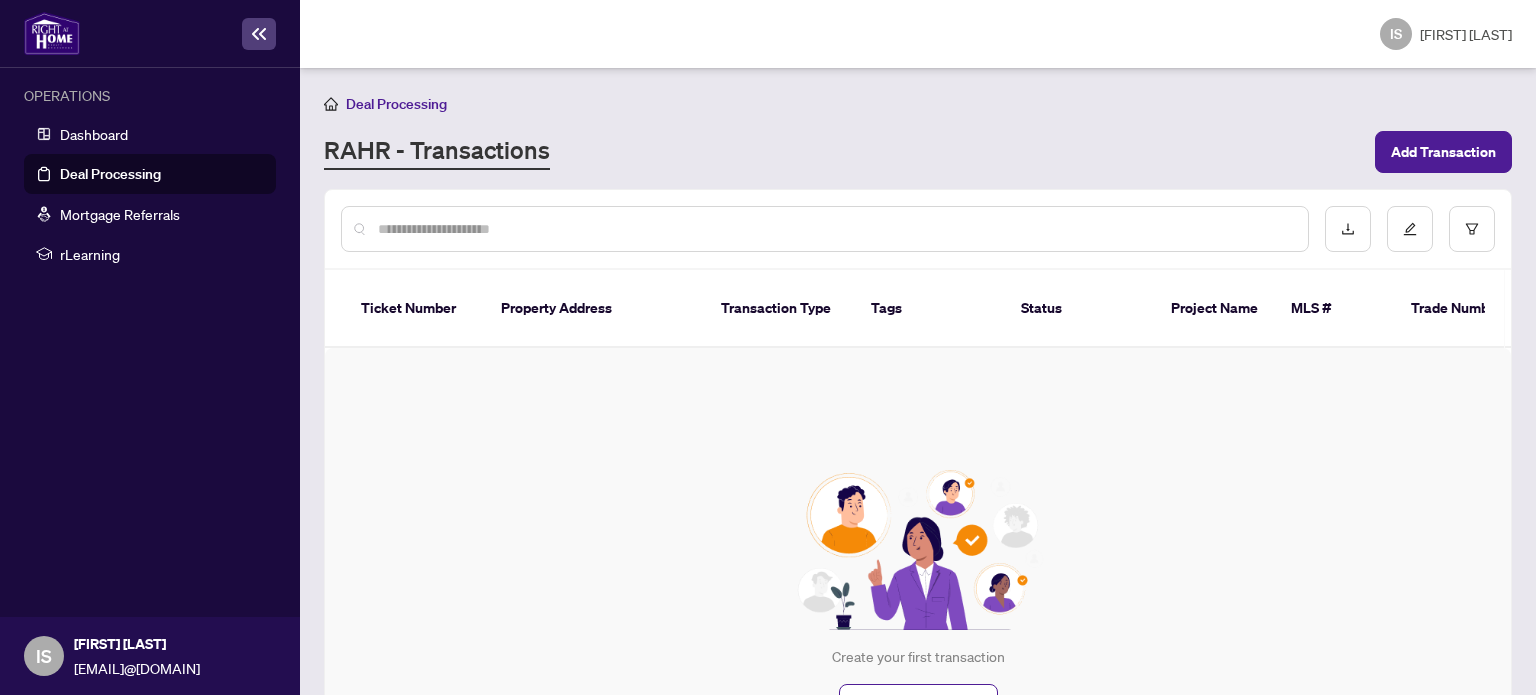click at bounding box center [835, 229] 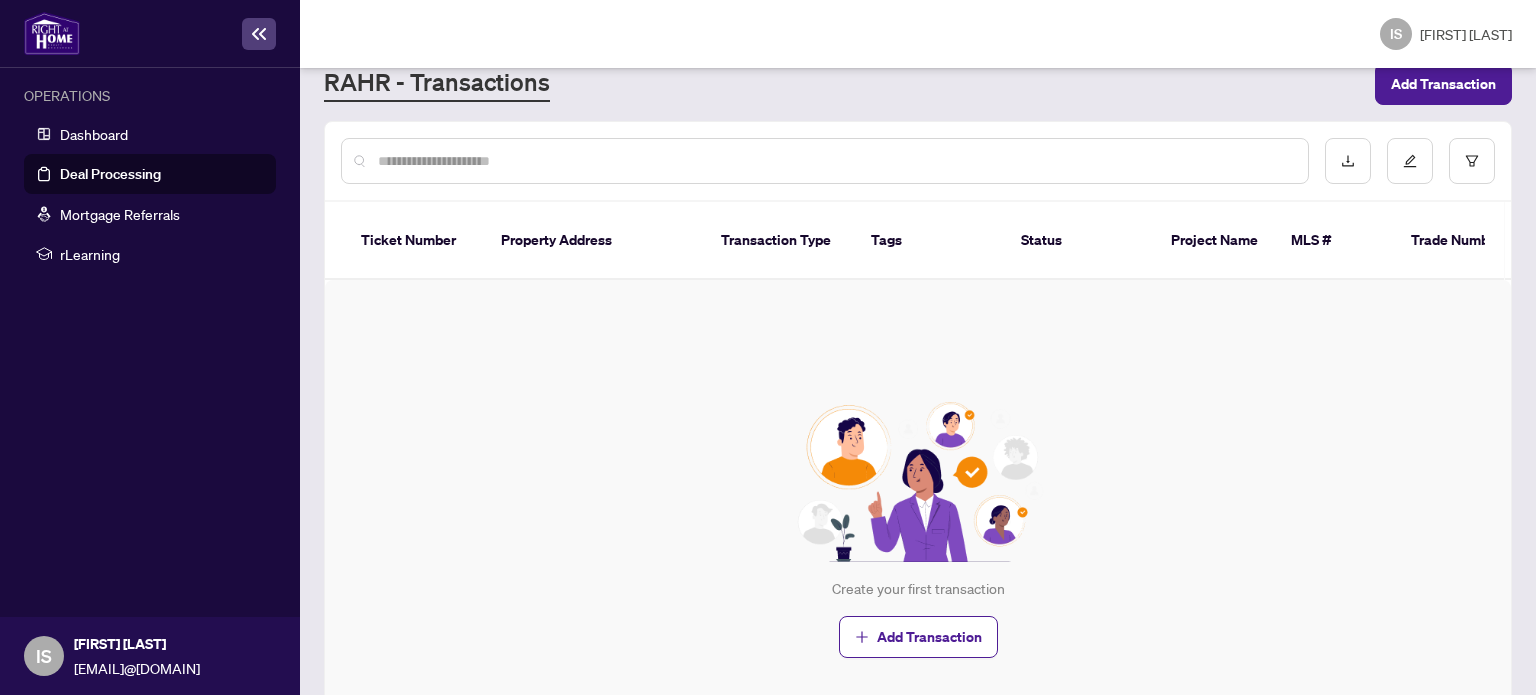 scroll, scrollTop: 100, scrollLeft: 0, axis: vertical 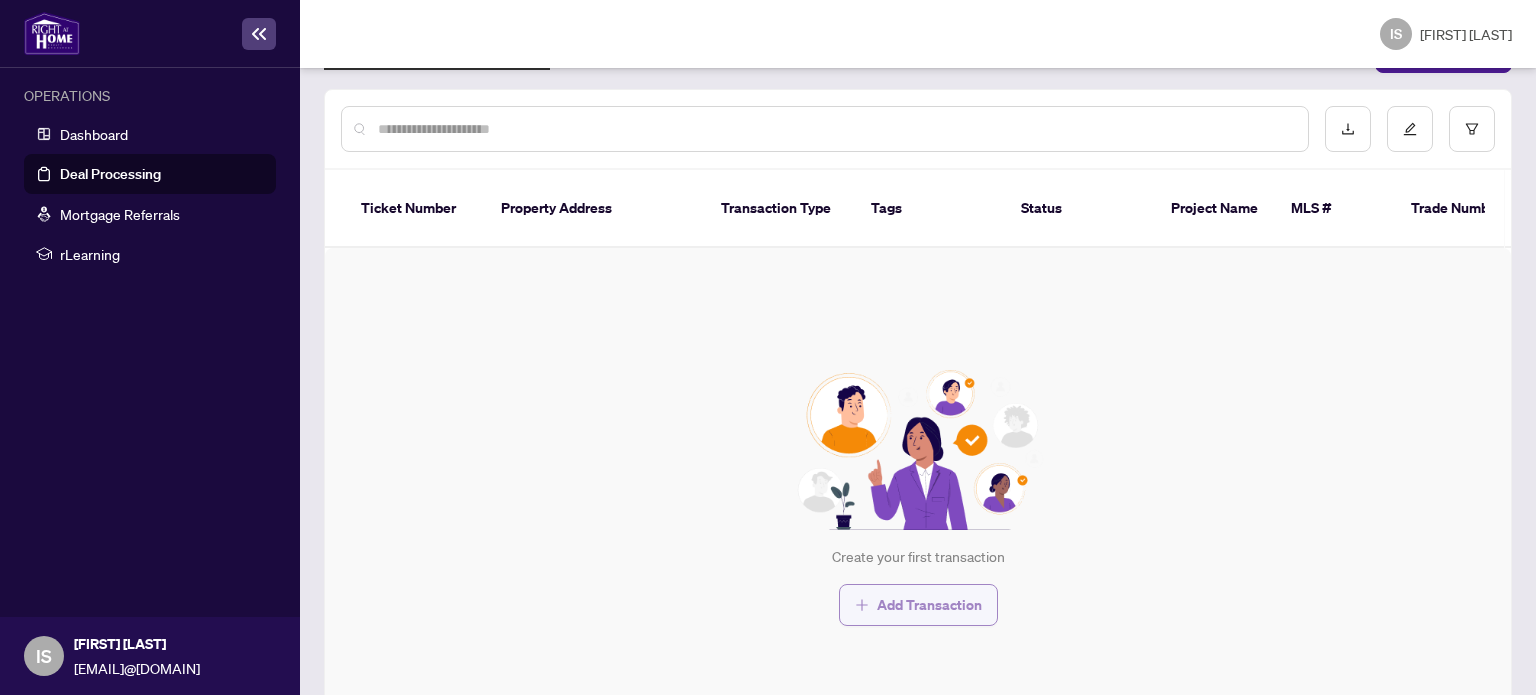 click on "Add Transaction" at bounding box center [929, 605] 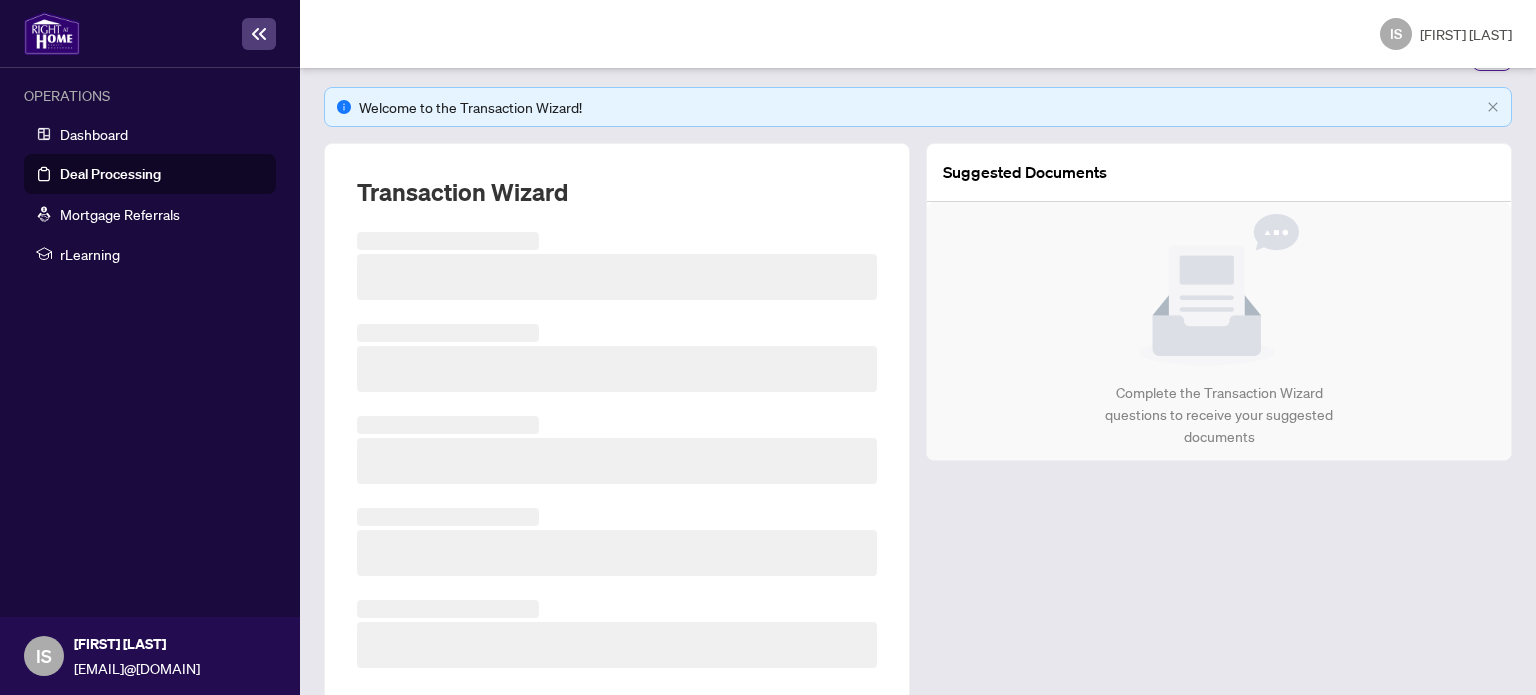 scroll, scrollTop: 0, scrollLeft: 0, axis: both 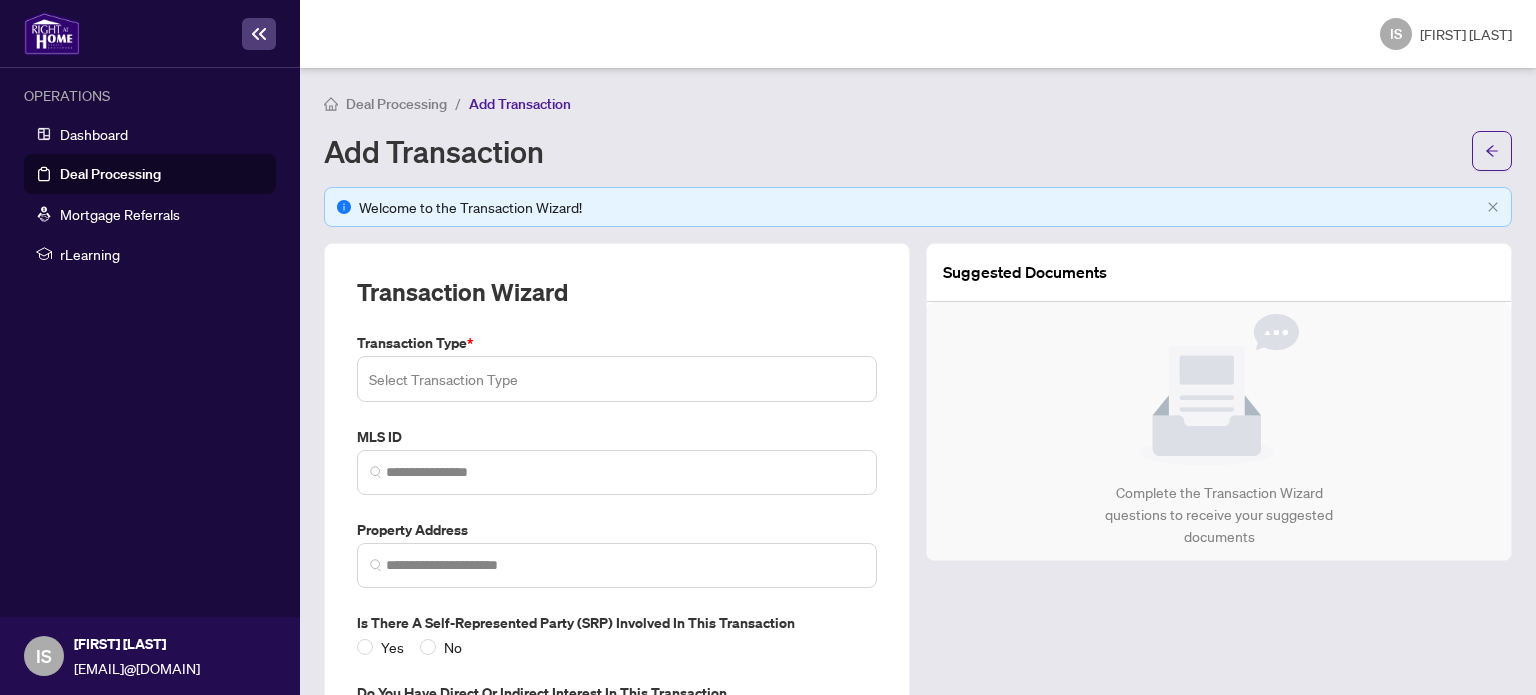 click at bounding box center (617, 379) 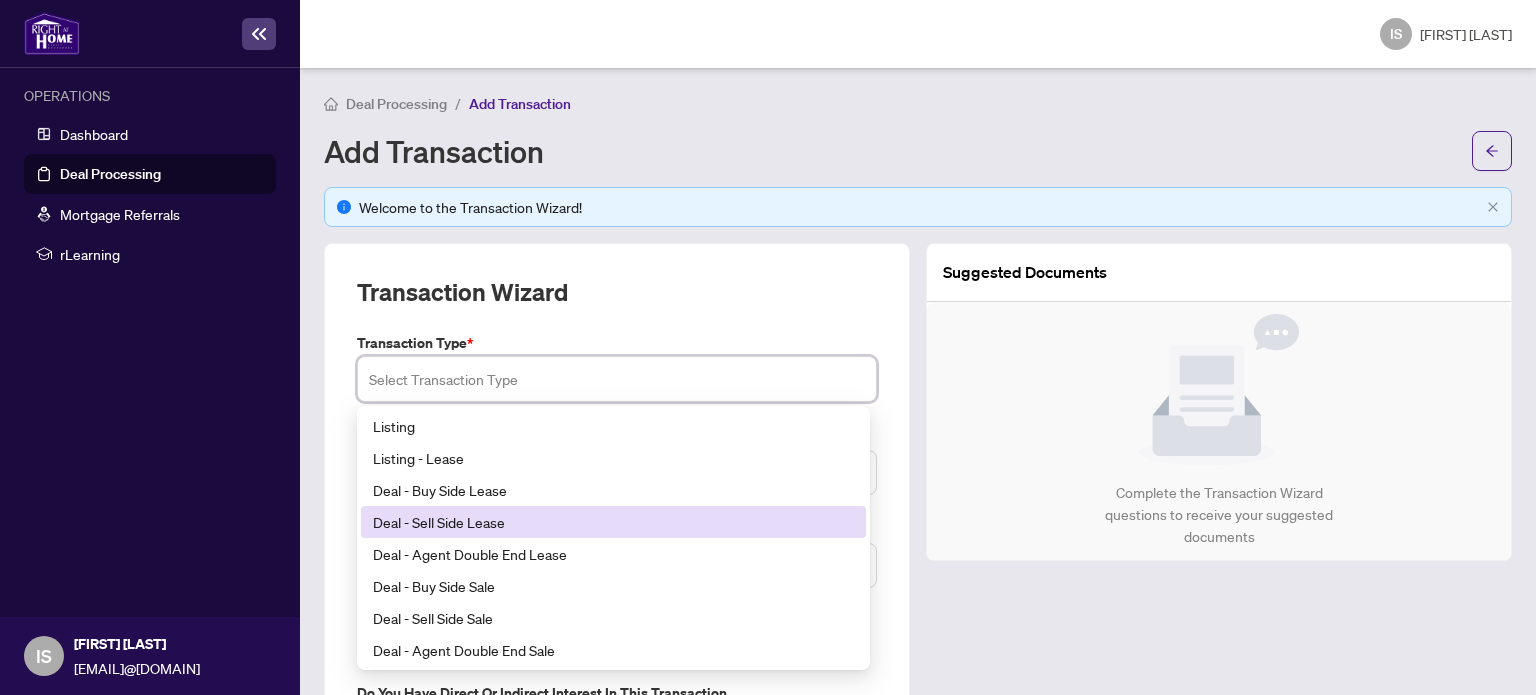 scroll, scrollTop: 100, scrollLeft: 0, axis: vertical 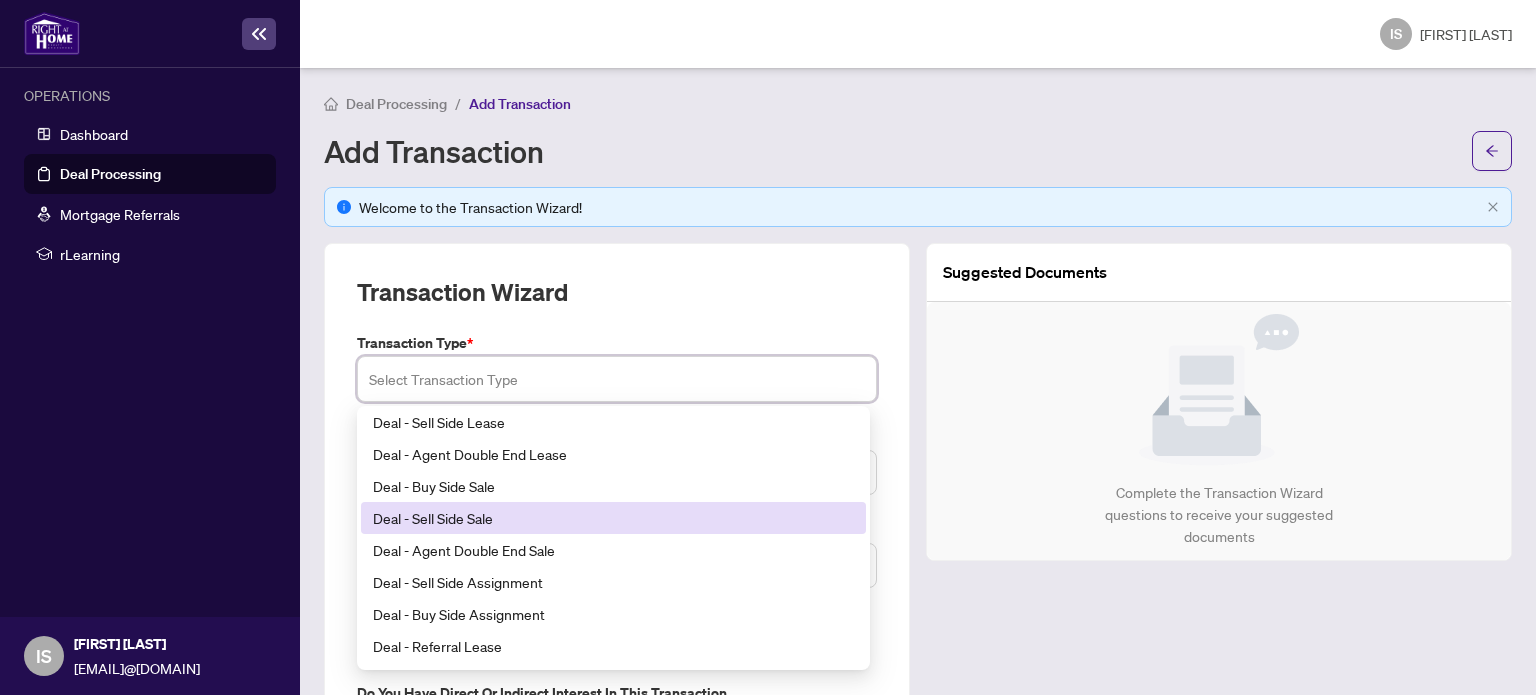 click on "Deal - Sell Side Sale" at bounding box center (613, 518) 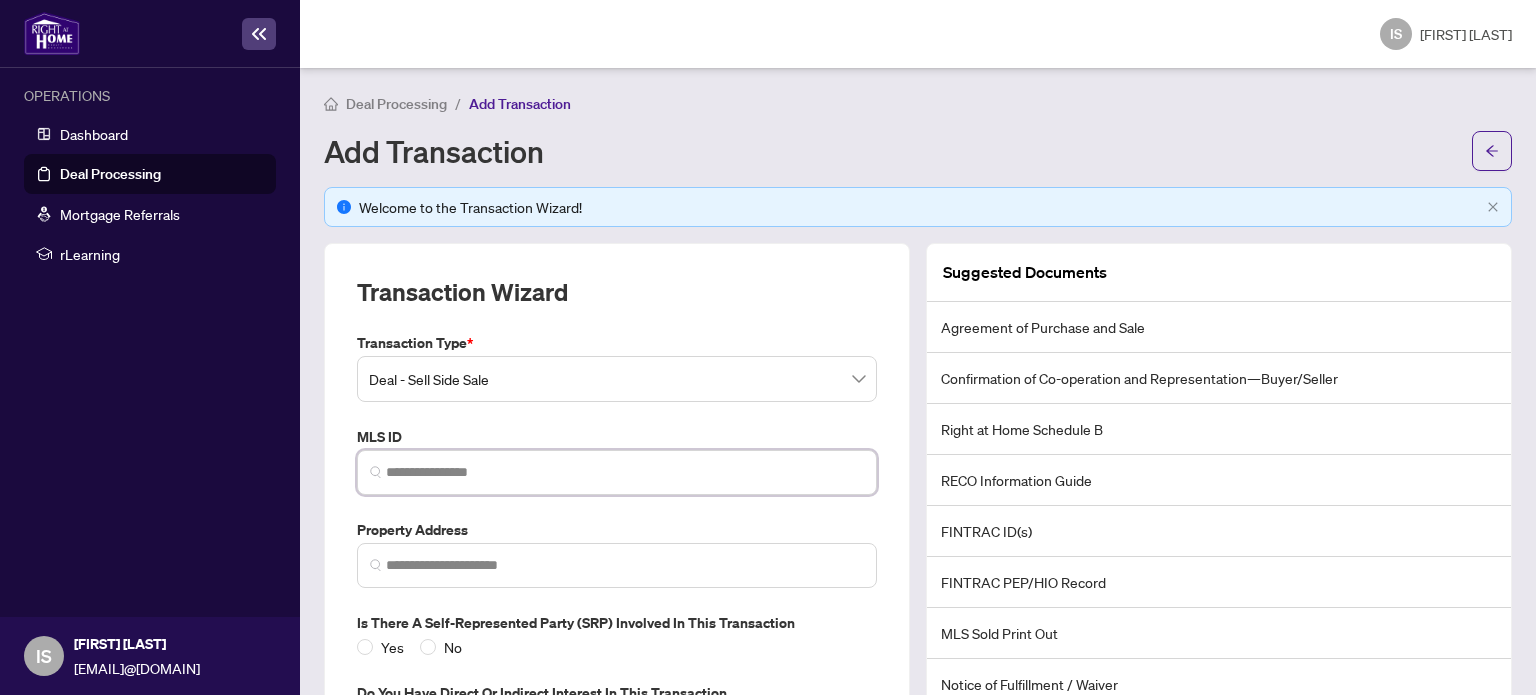 click at bounding box center [625, 472] 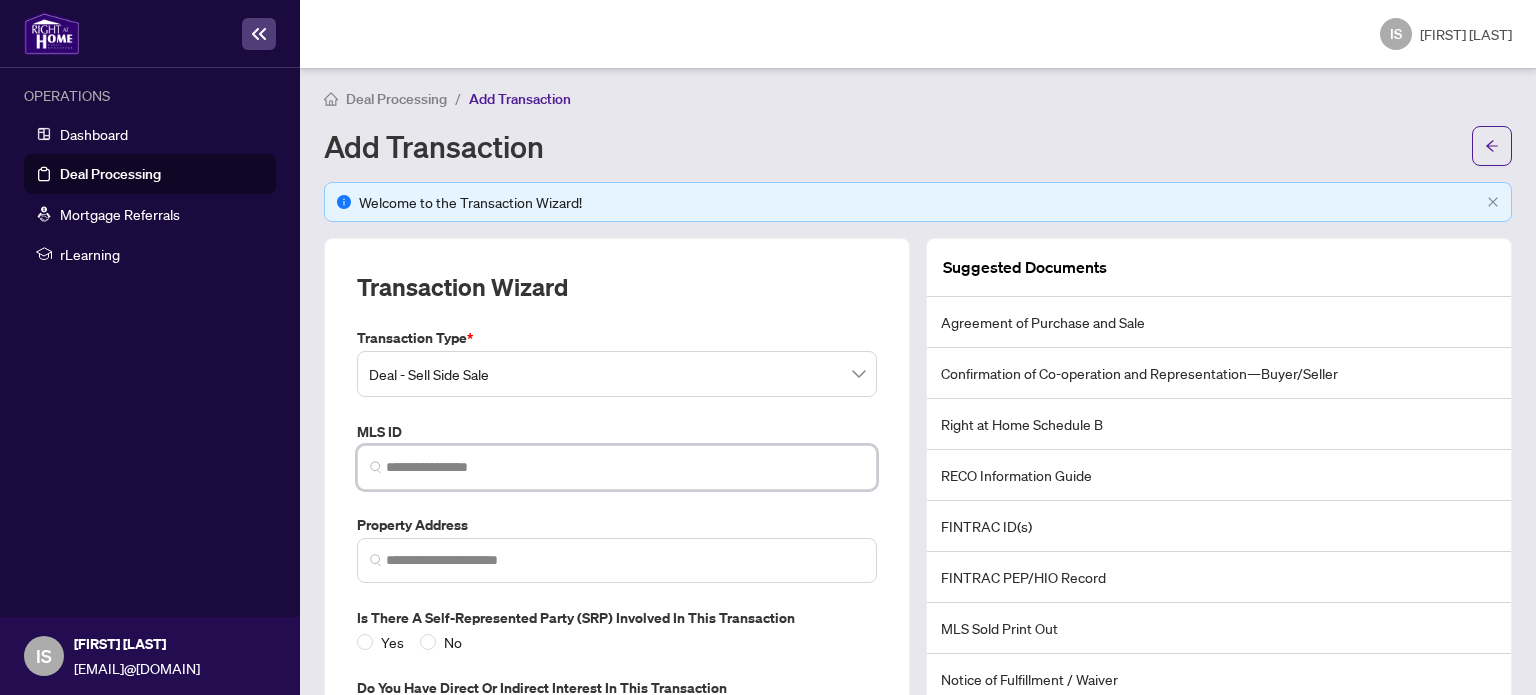 scroll, scrollTop: 0, scrollLeft: 0, axis: both 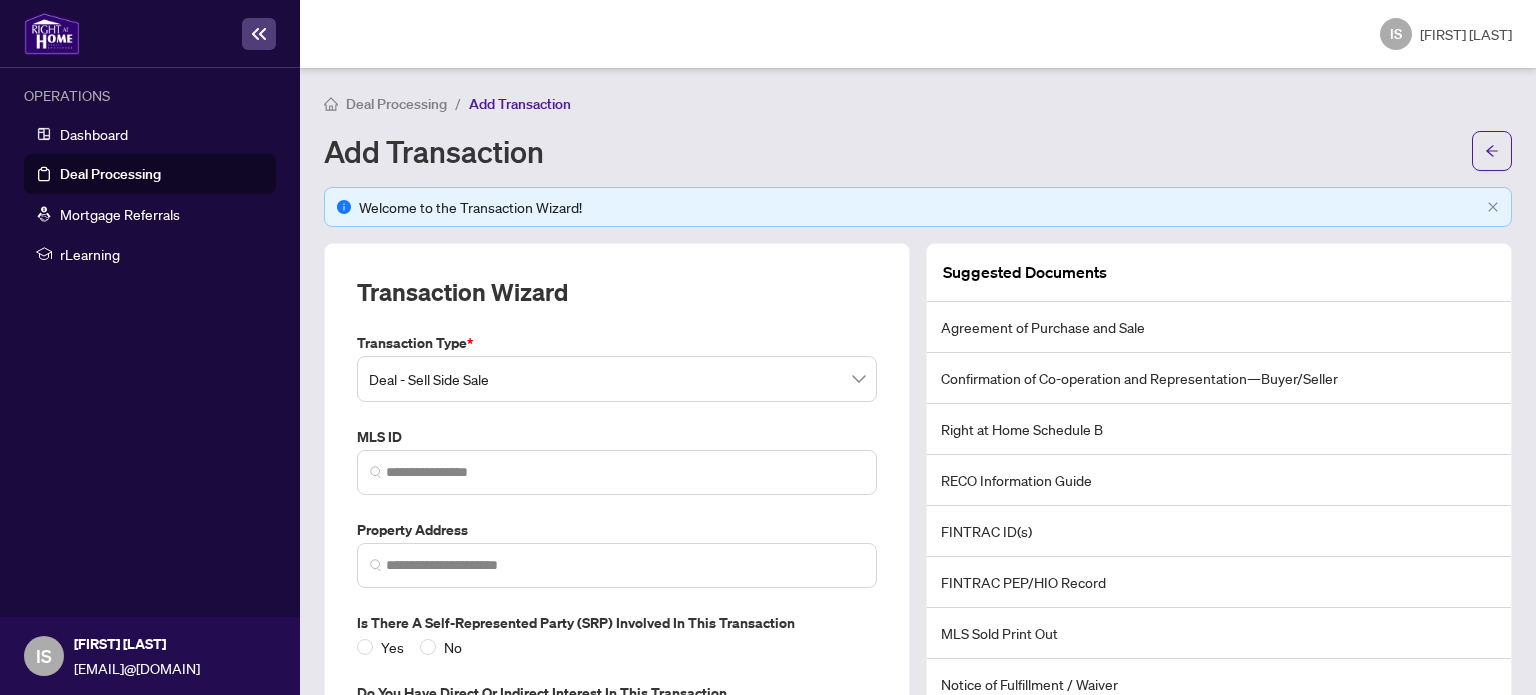 click on "Right at Home Schedule B" at bounding box center [1219, 429] 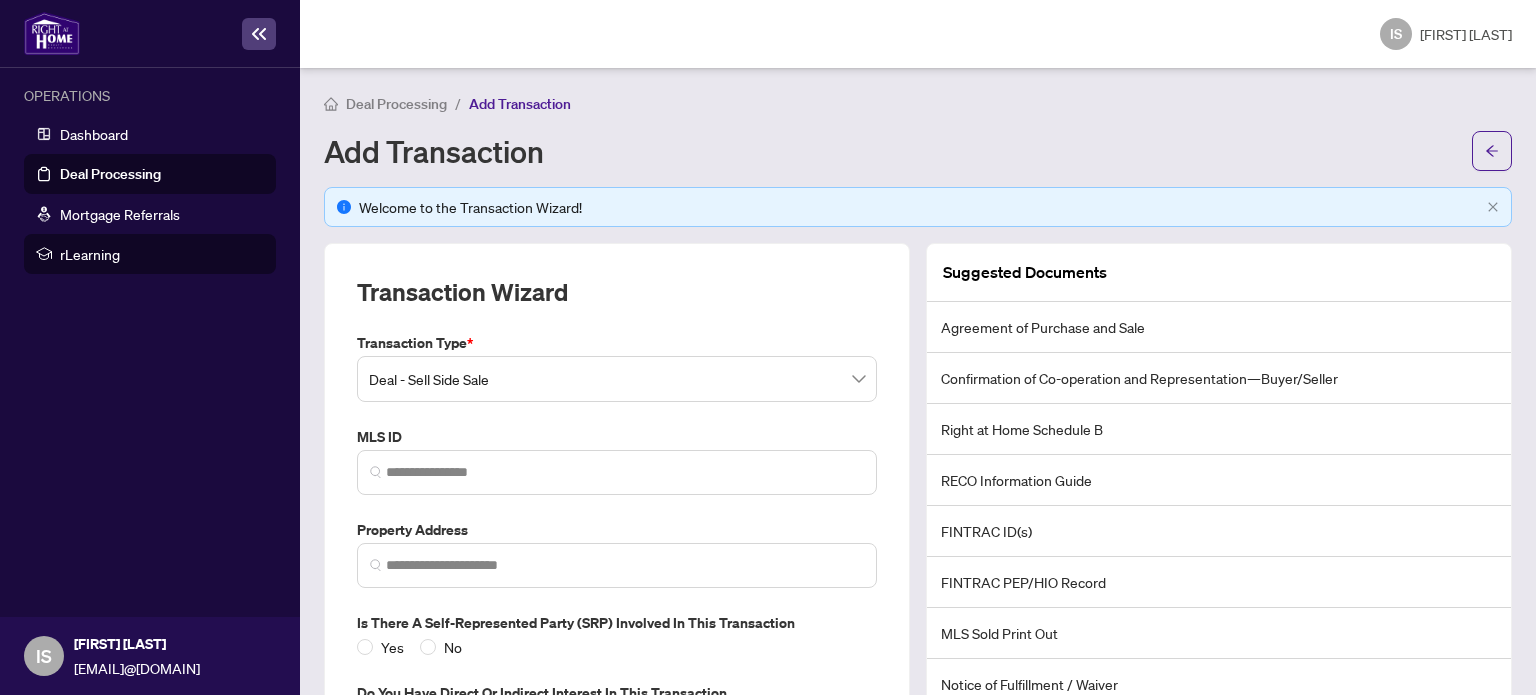 click on "rLearning" at bounding box center [162, 254] 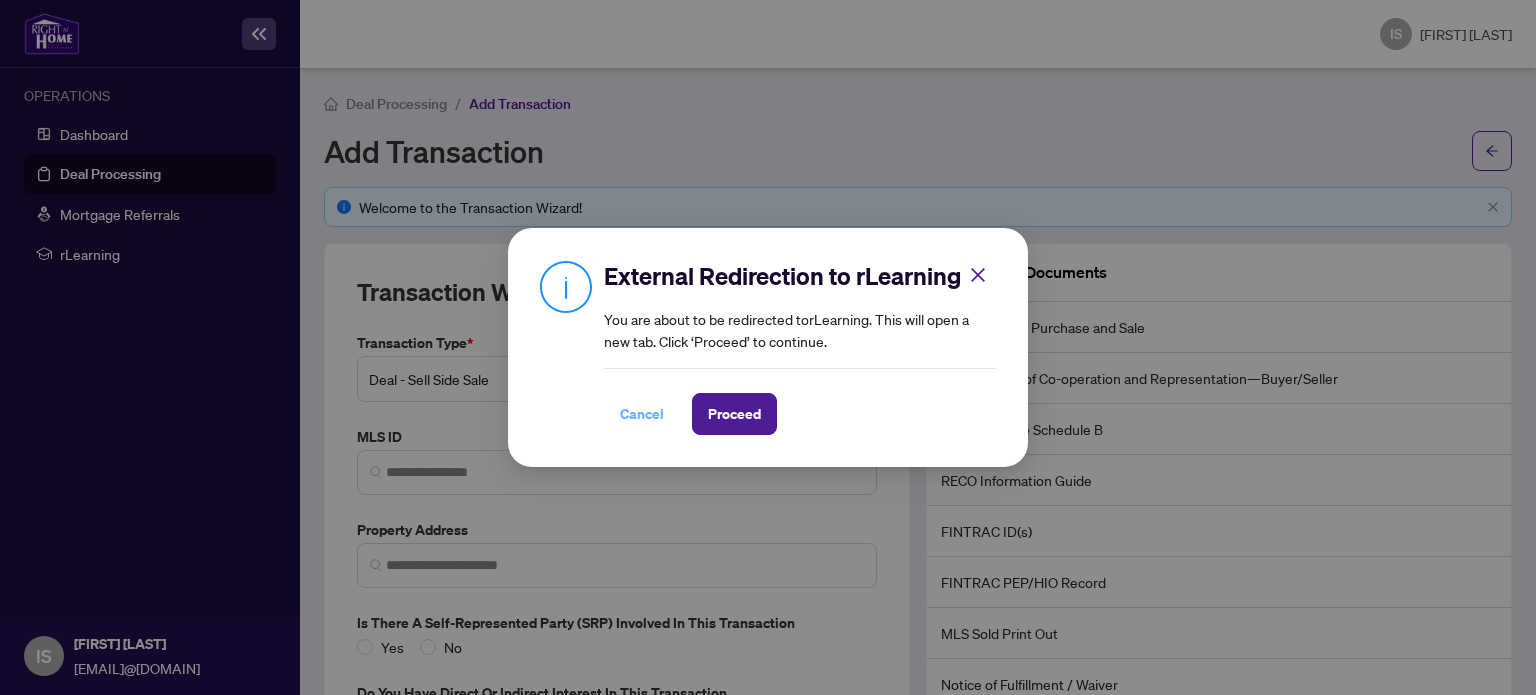 click on "Cancel" at bounding box center [642, 414] 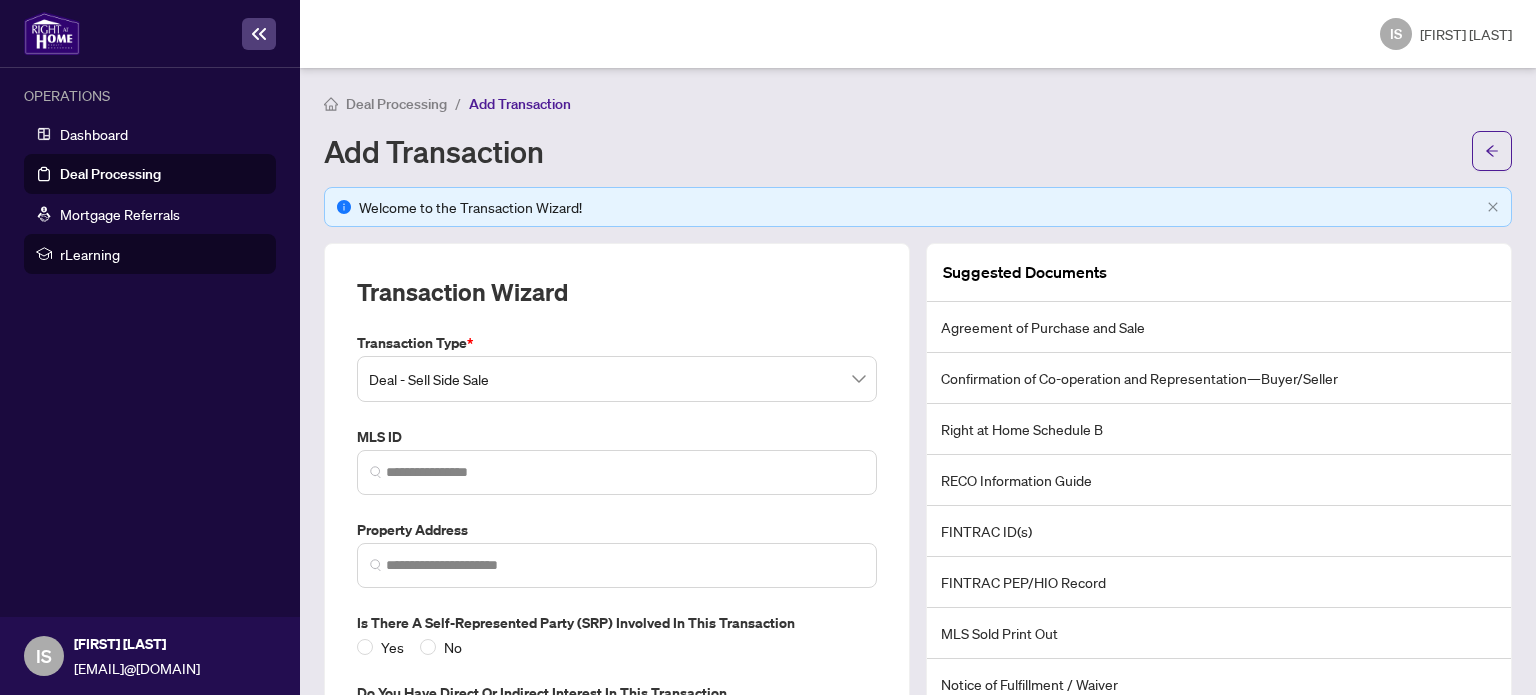 click on "rLearning" at bounding box center [162, 254] 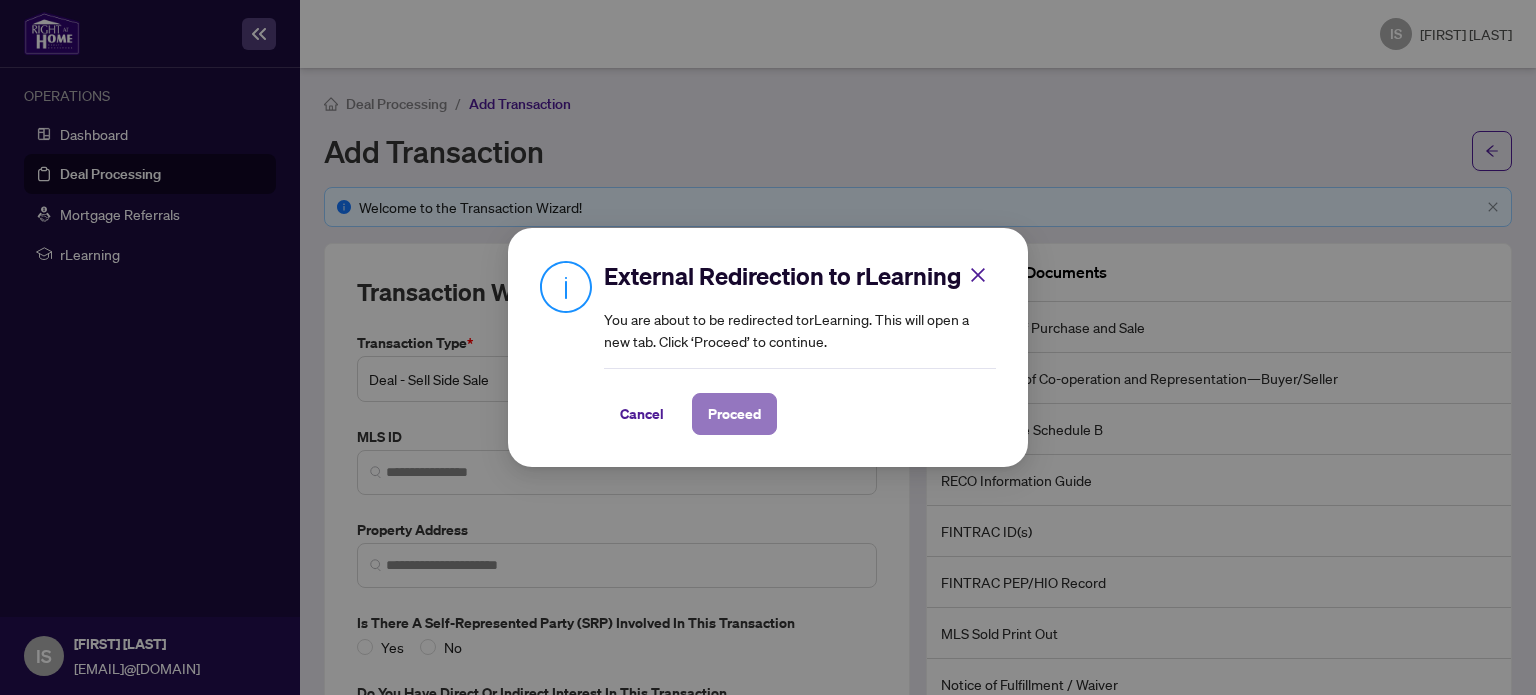 click on "Proceed" at bounding box center (734, 414) 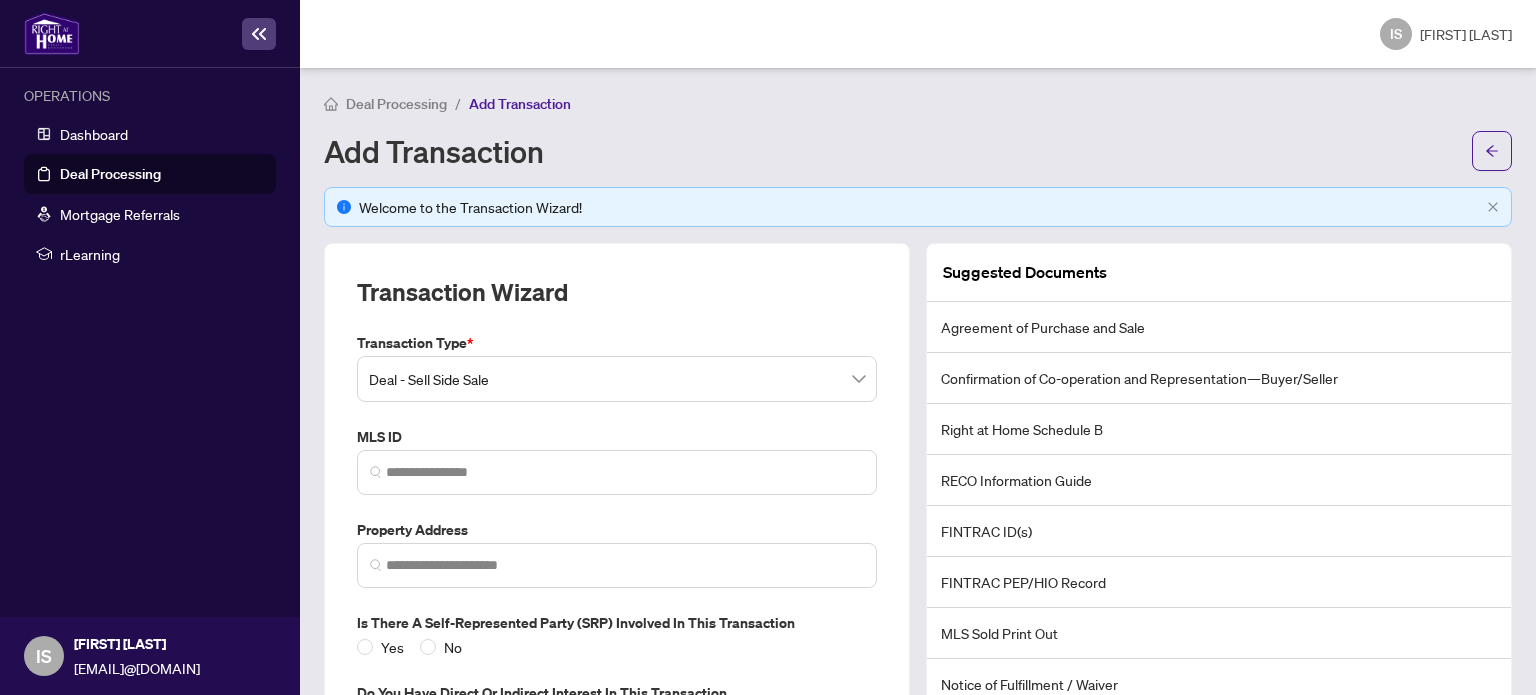 click on "Right at Home Schedule B" at bounding box center (1219, 429) 